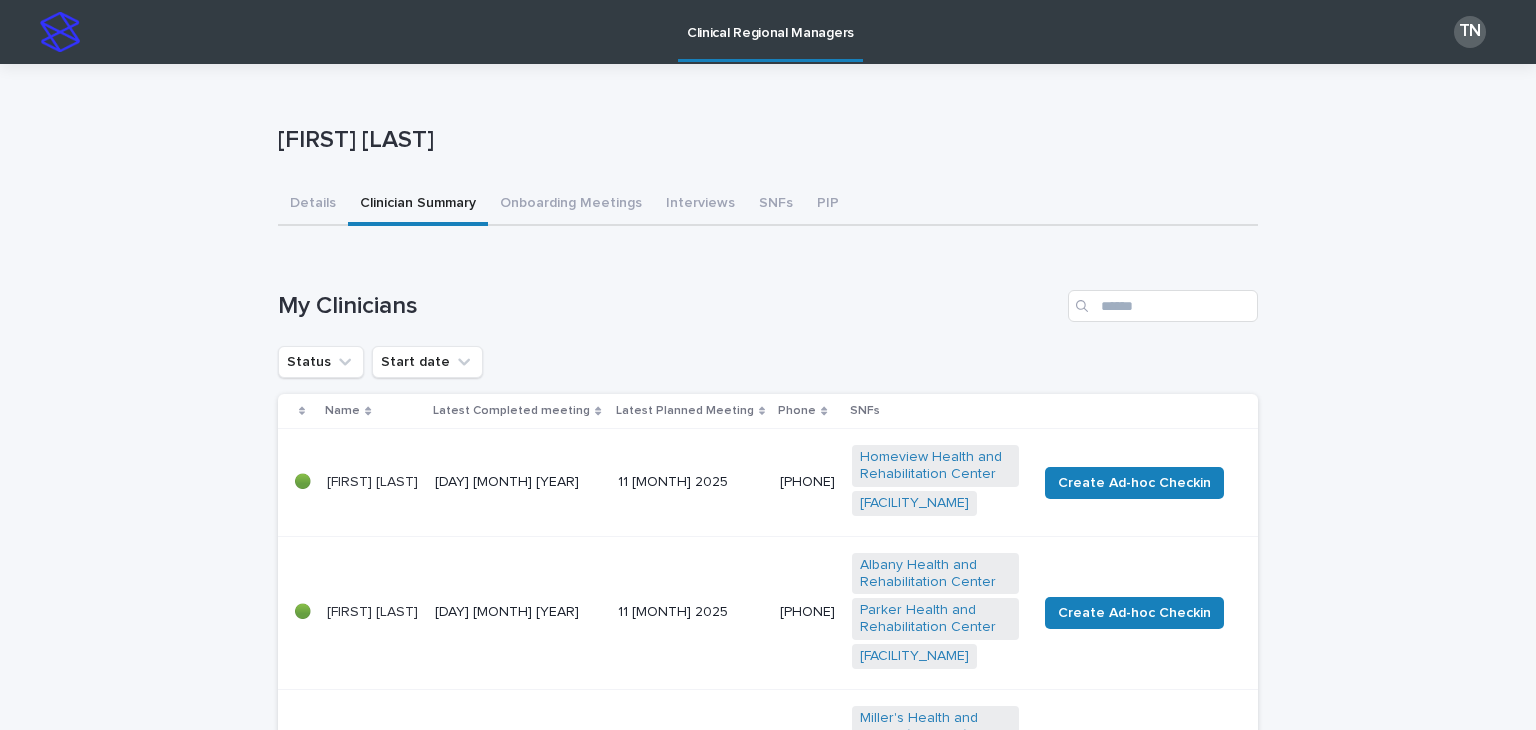 scroll, scrollTop: 0, scrollLeft: 0, axis: both 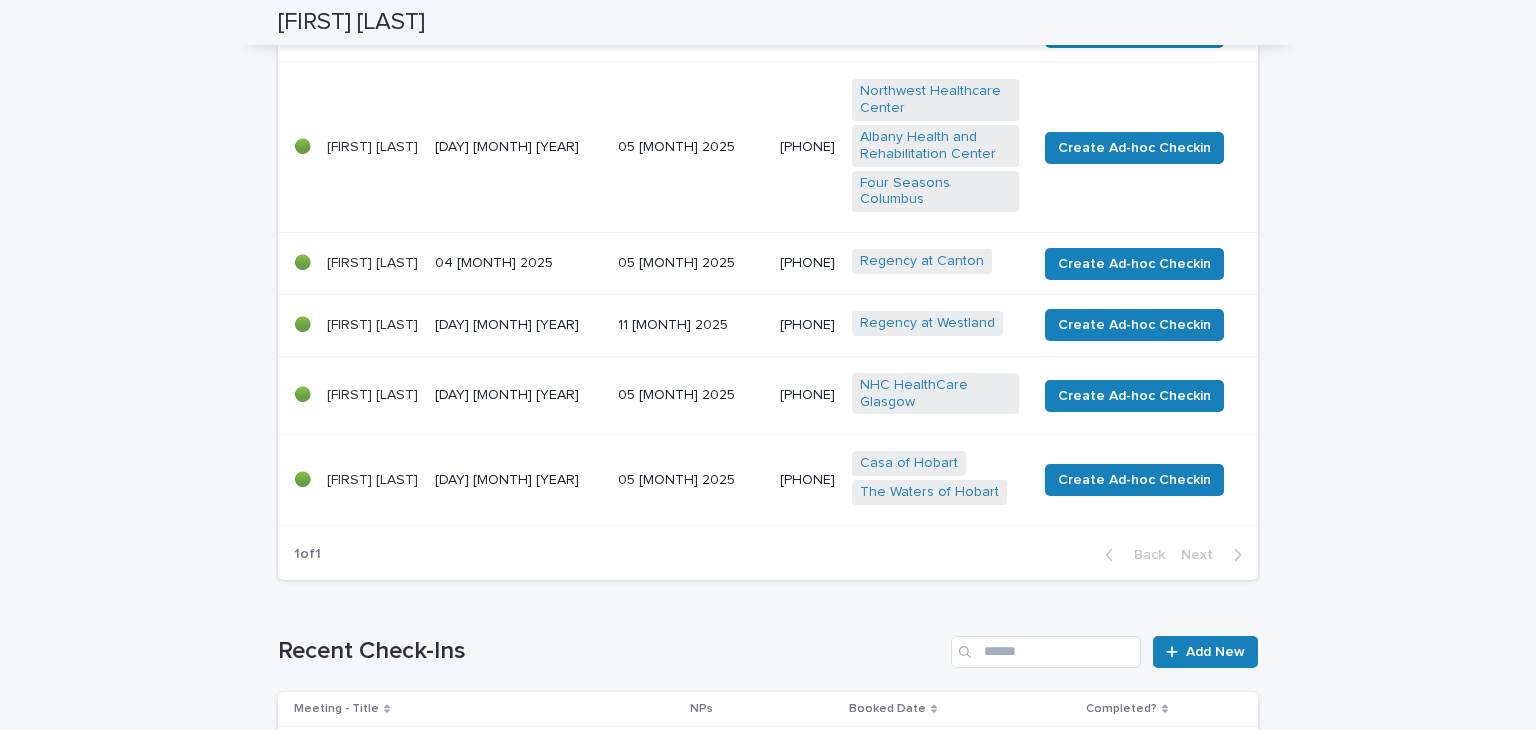 click on "[FIRST] [LAST]" at bounding box center (373, 480) 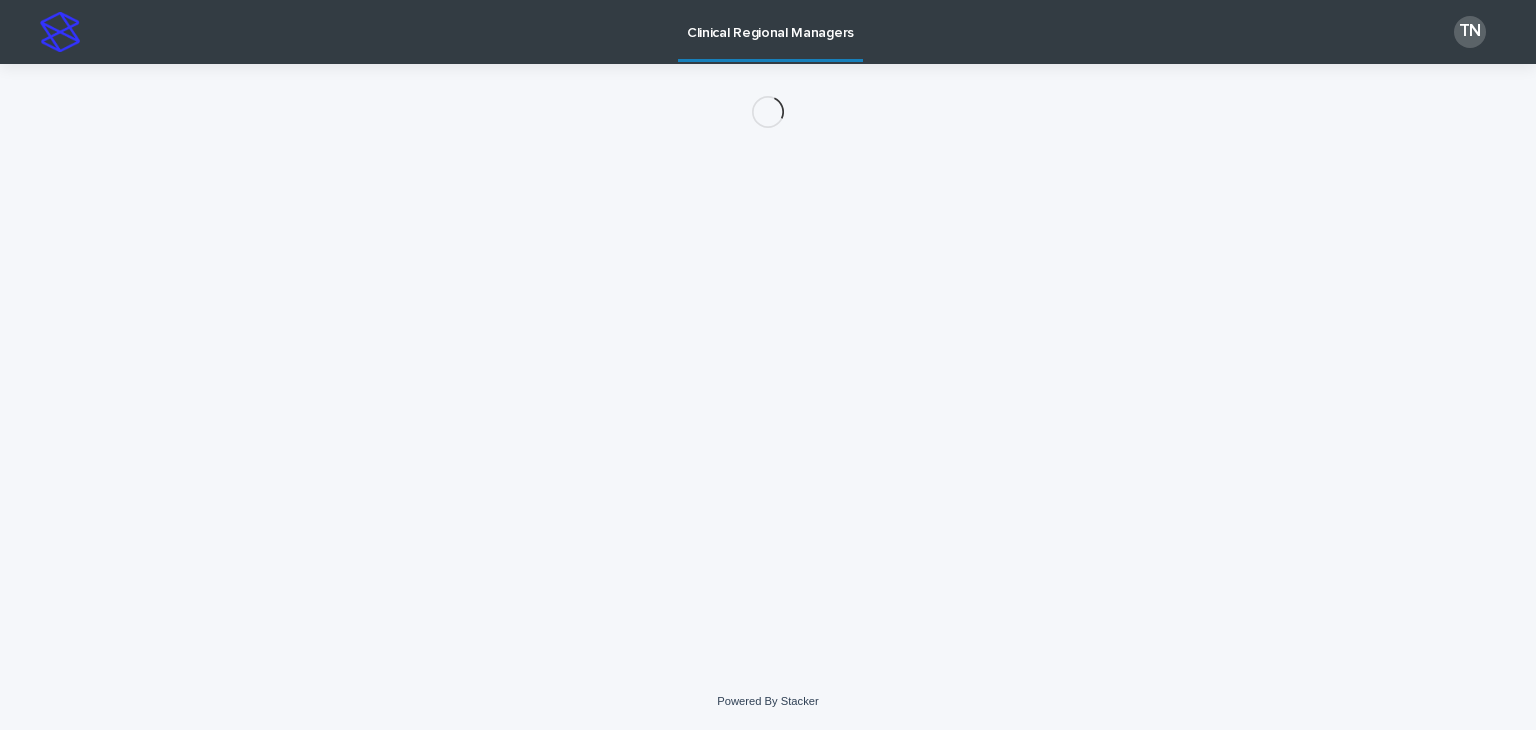 scroll, scrollTop: 0, scrollLeft: 0, axis: both 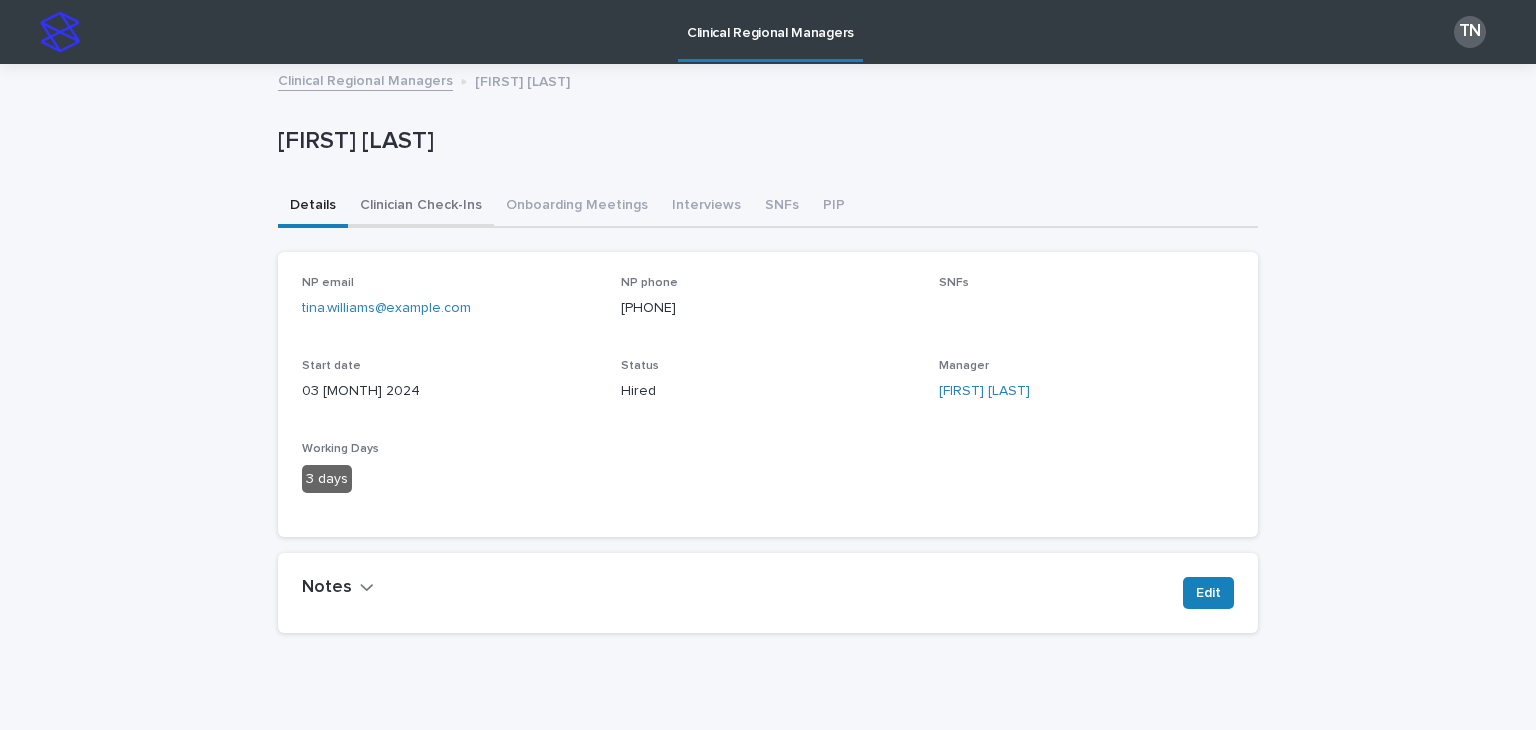 click on "Clinician Check-Ins" at bounding box center [421, 207] 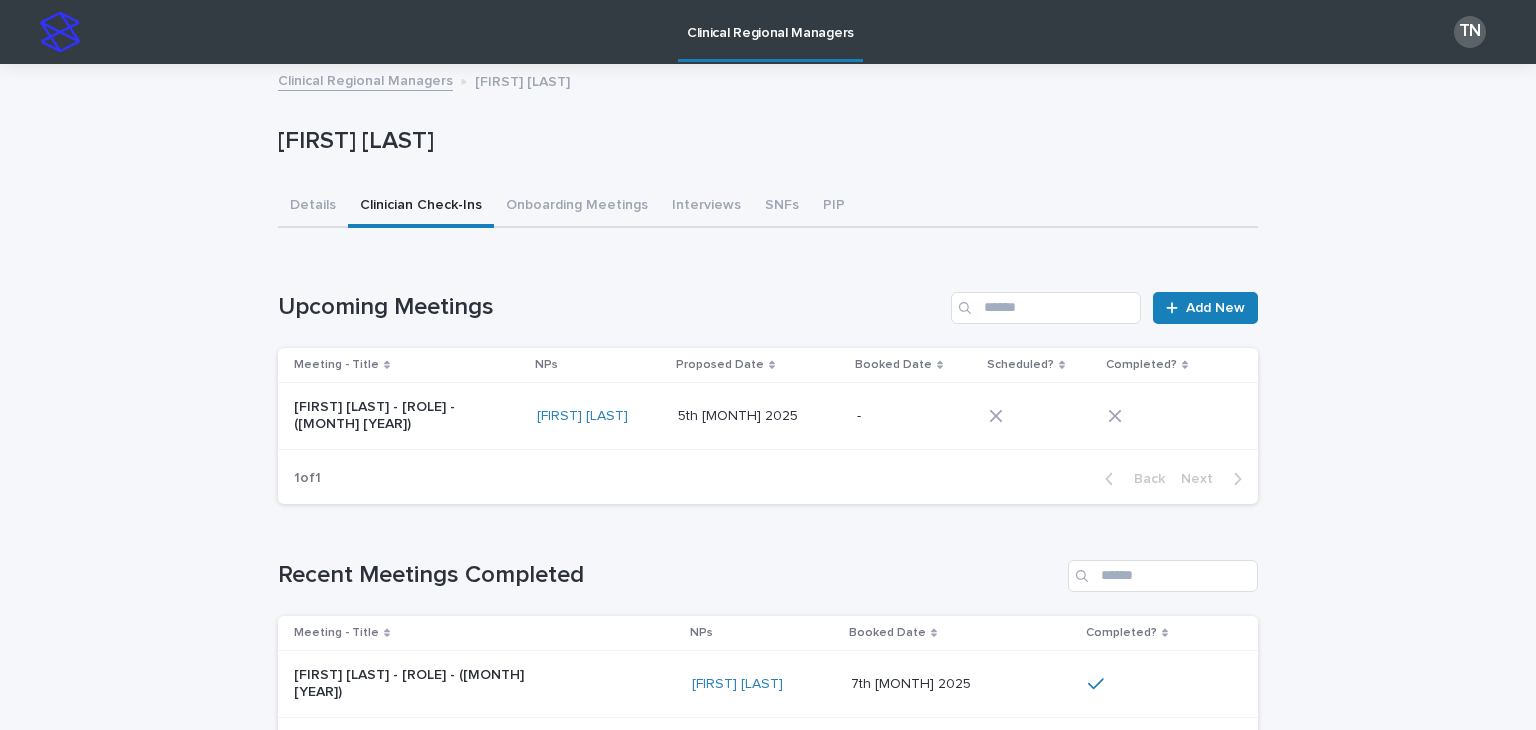 click on "[FIRST] [LAST] - [ROLE] - ([MONTH] [YEAR])" at bounding box center [407, 416] 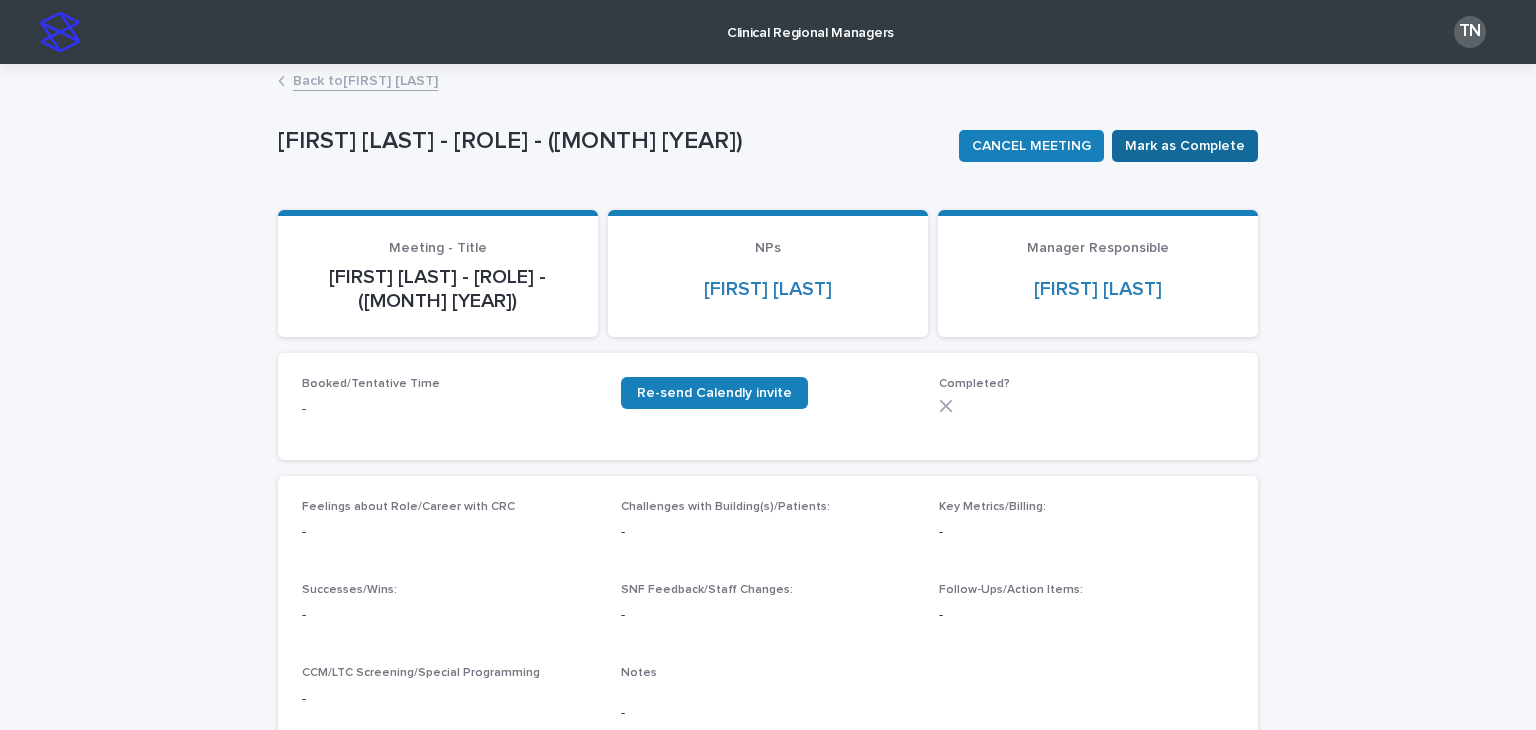 click on "Mark as Complete" at bounding box center (1185, 146) 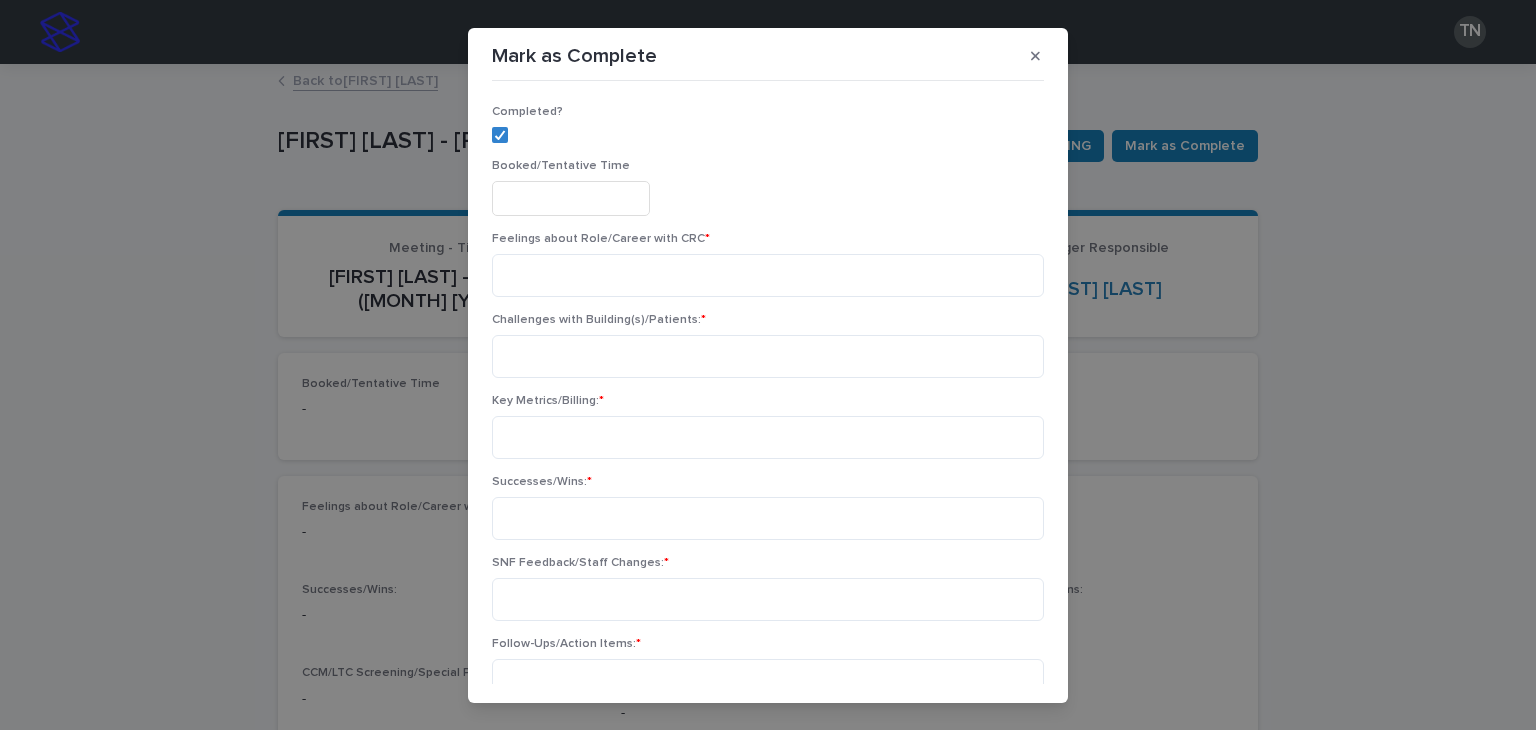 click at bounding box center [571, 198] 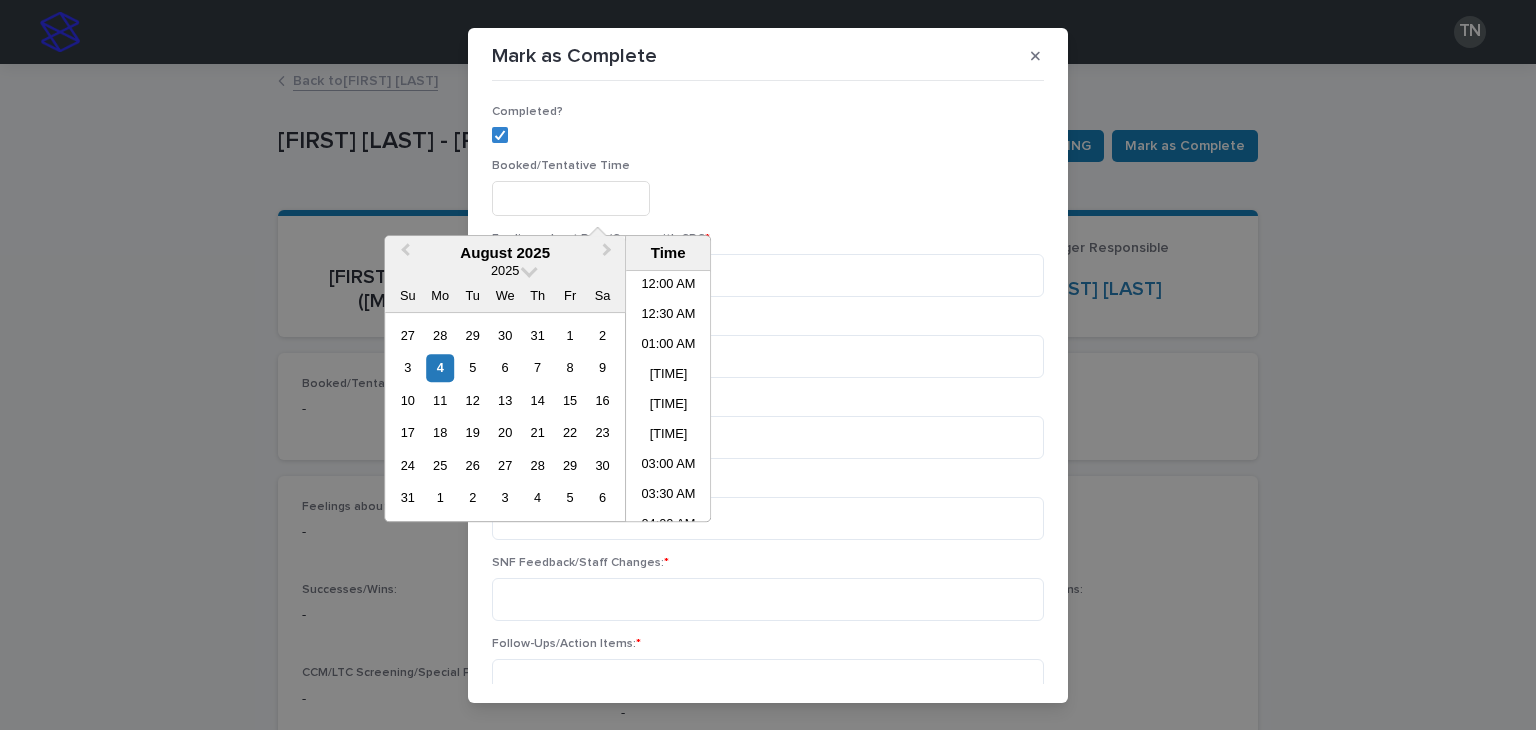 scroll, scrollTop: 700, scrollLeft: 0, axis: vertical 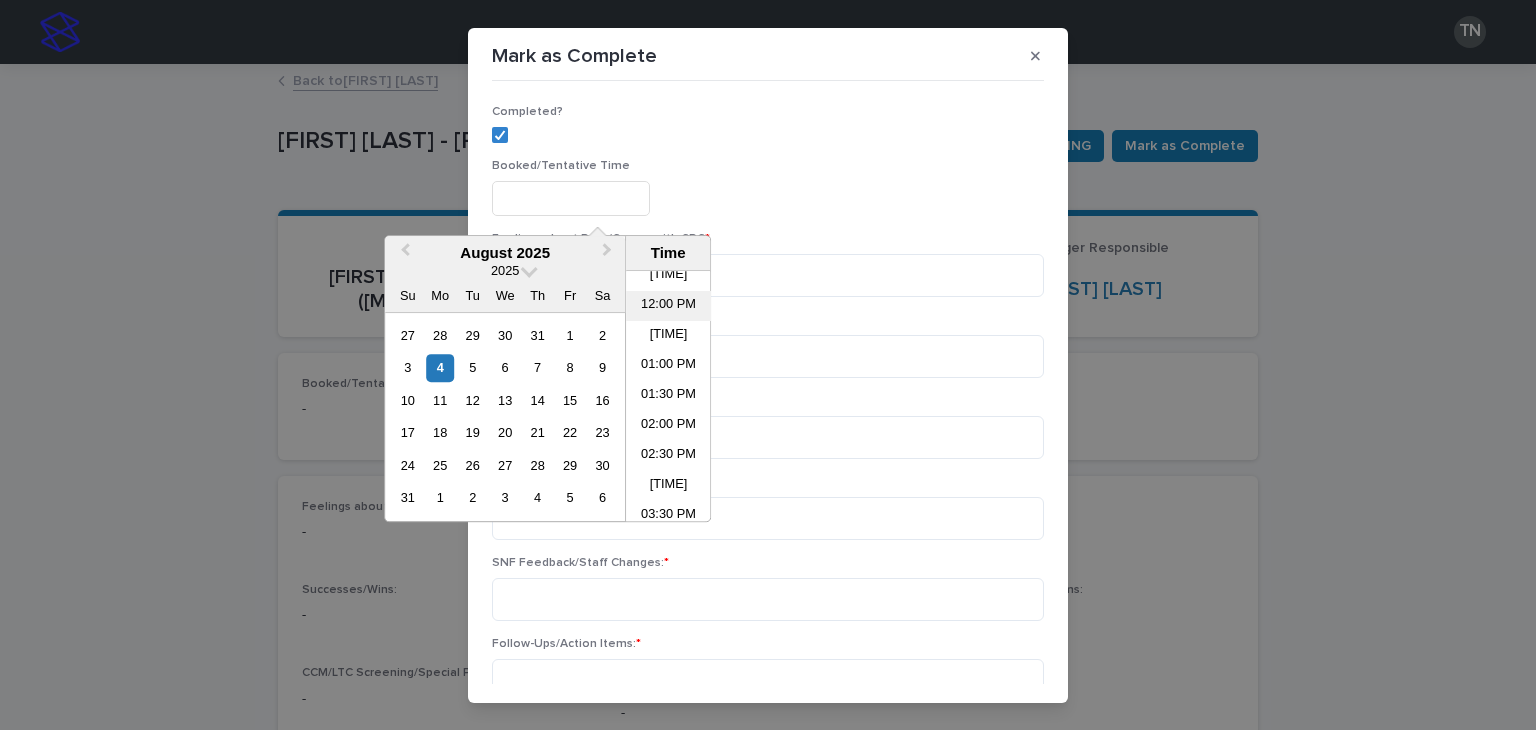 click on "12:00 PM" at bounding box center (668, 306) 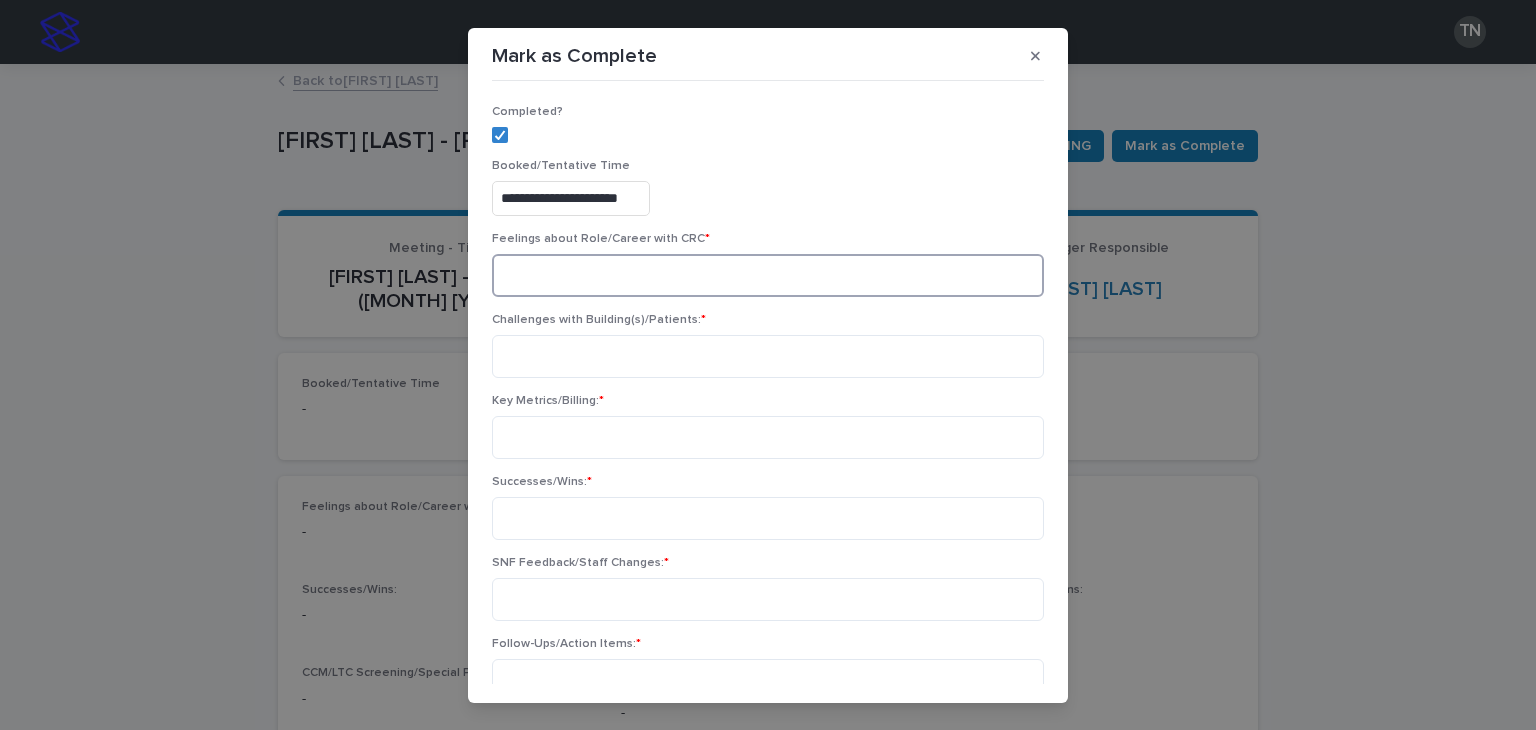 click at bounding box center [768, 275] 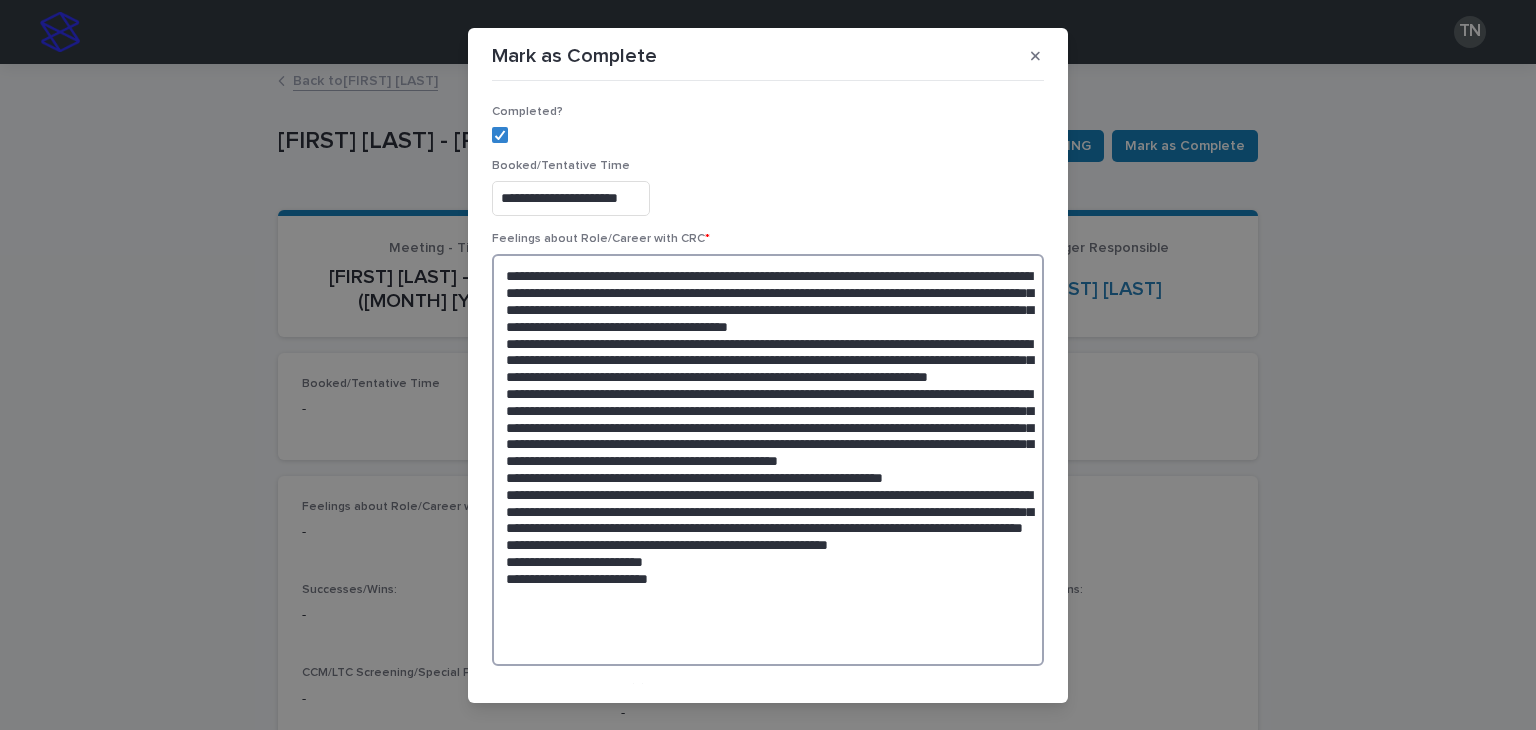 drag, startPoint x: 504, startPoint y: 356, endPoint x: 1020, endPoint y: 506, distance: 537.3602 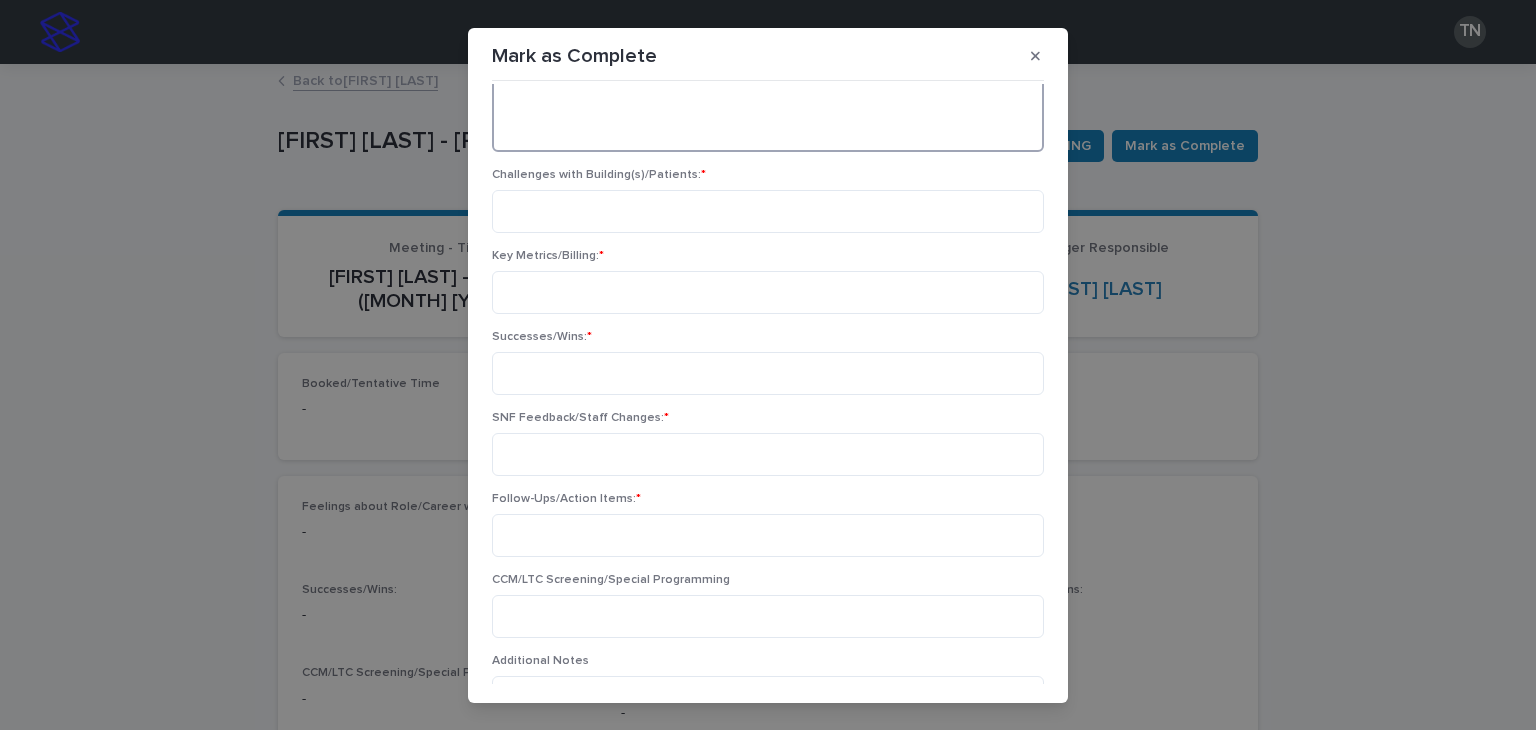 scroll, scrollTop: 519, scrollLeft: 0, axis: vertical 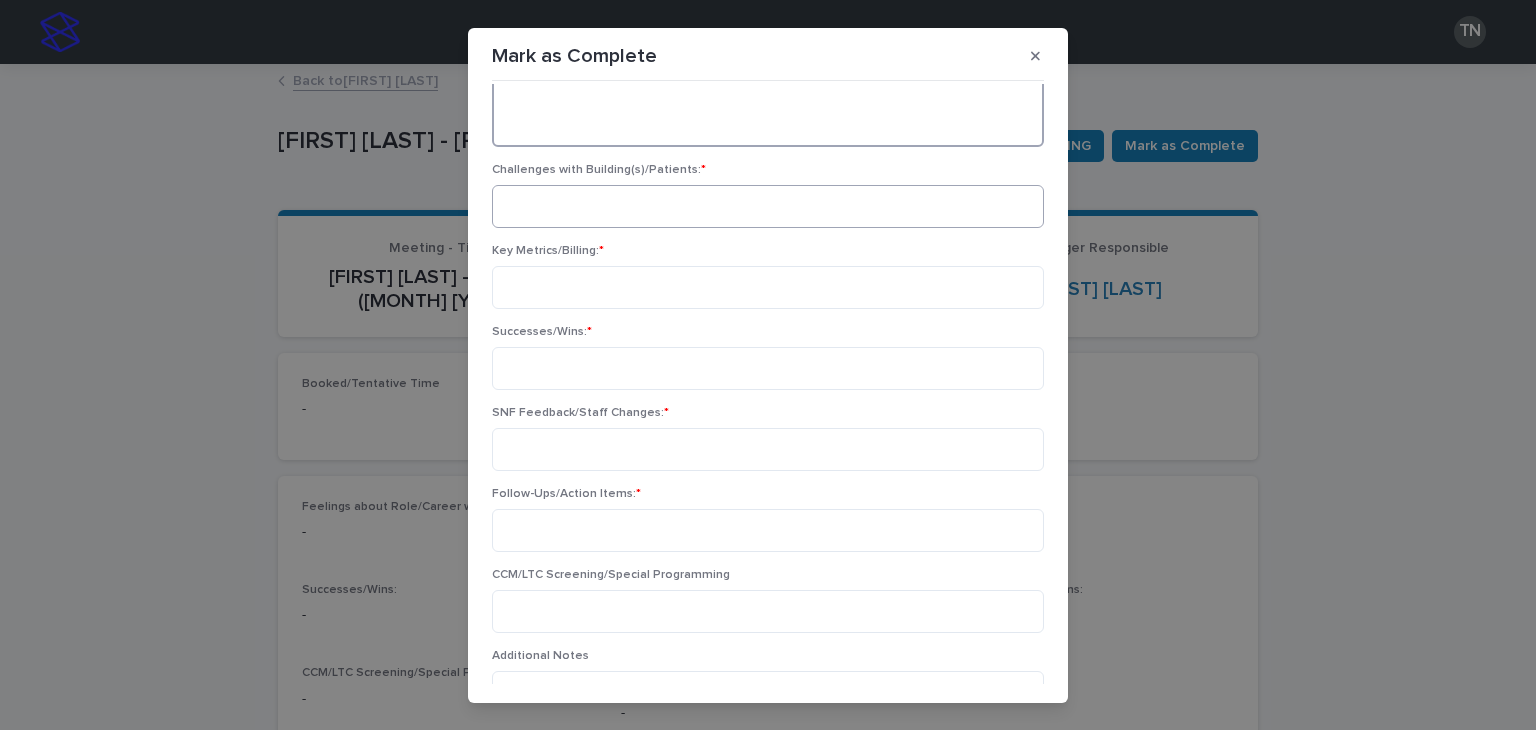 type on "**********" 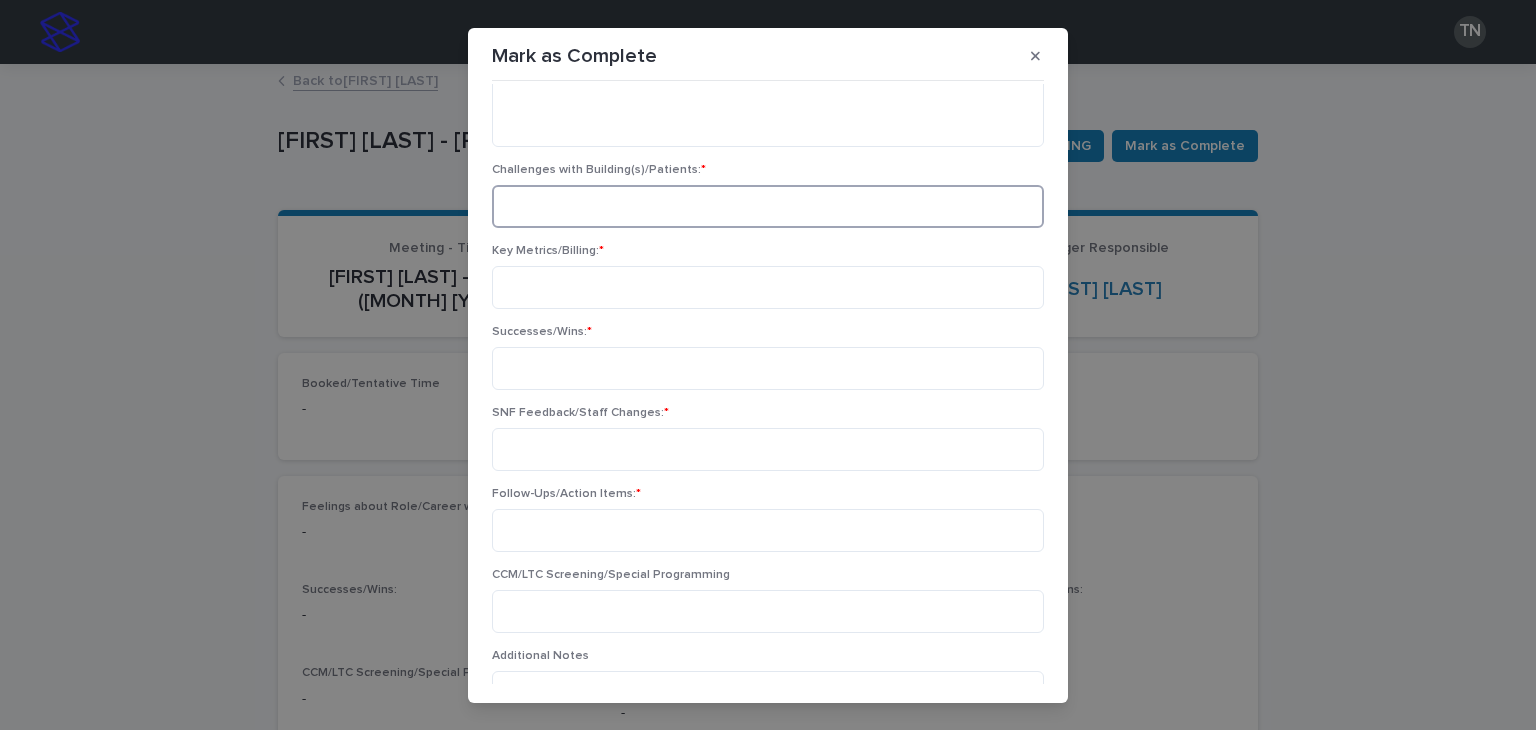 click at bounding box center [768, 206] 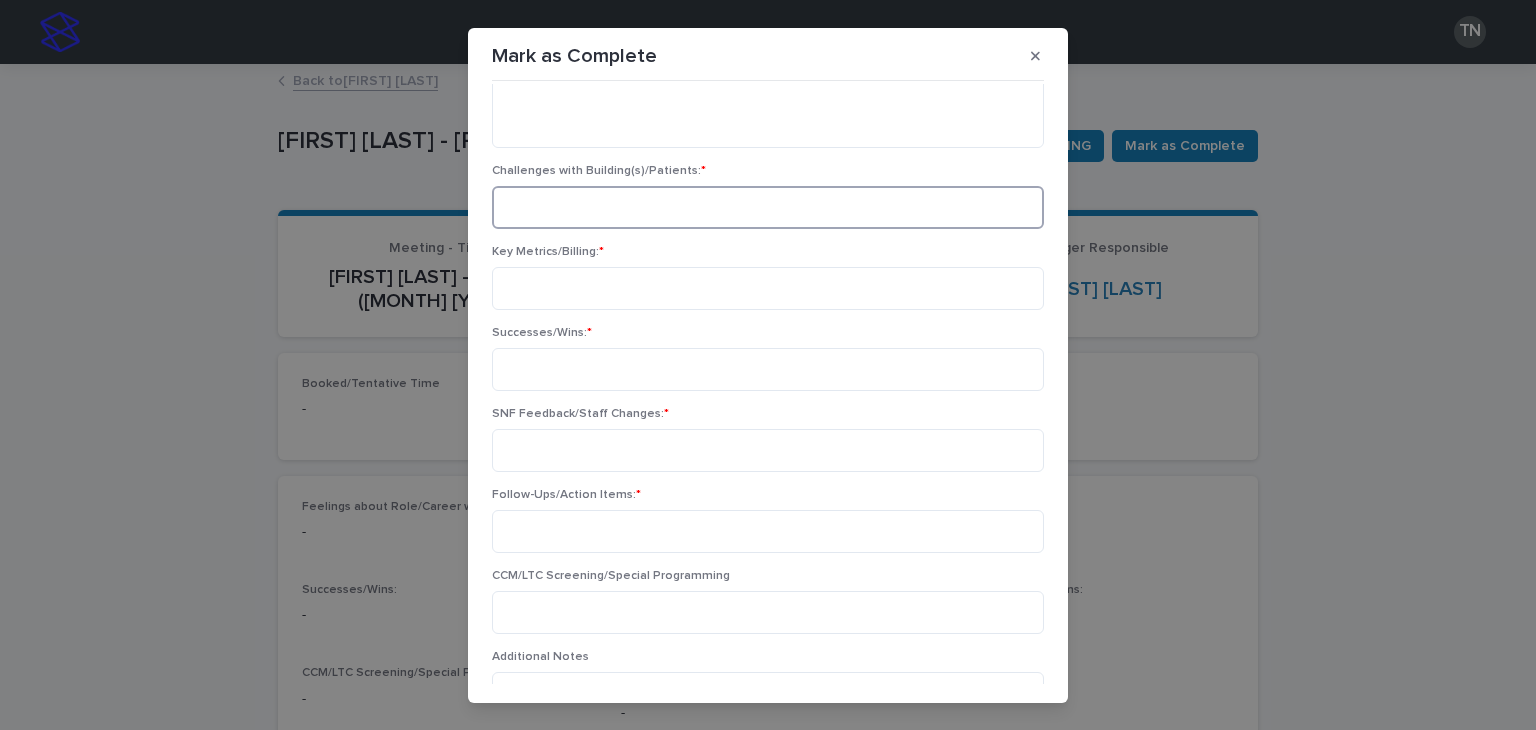 paste on "**********" 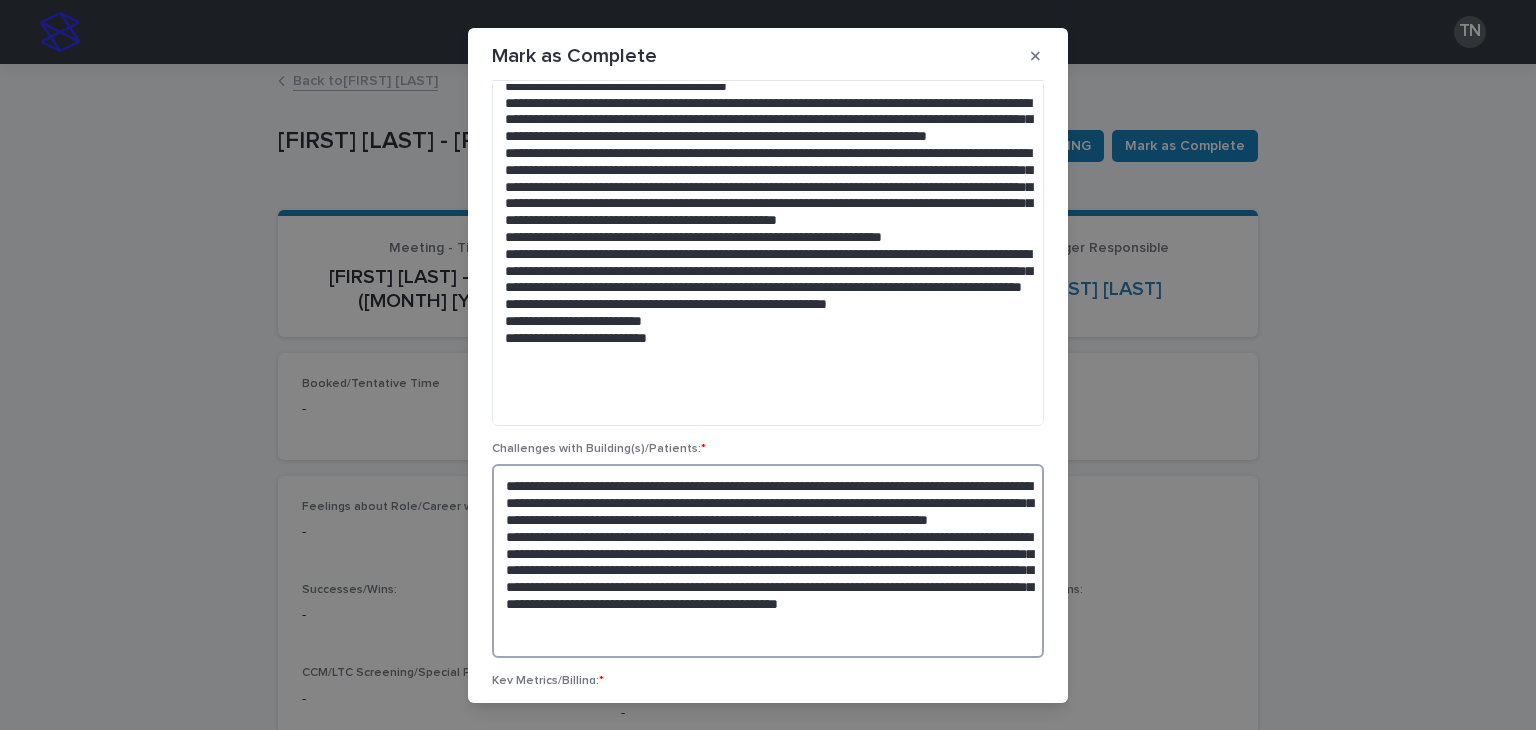 scroll, scrollTop: 240, scrollLeft: 0, axis: vertical 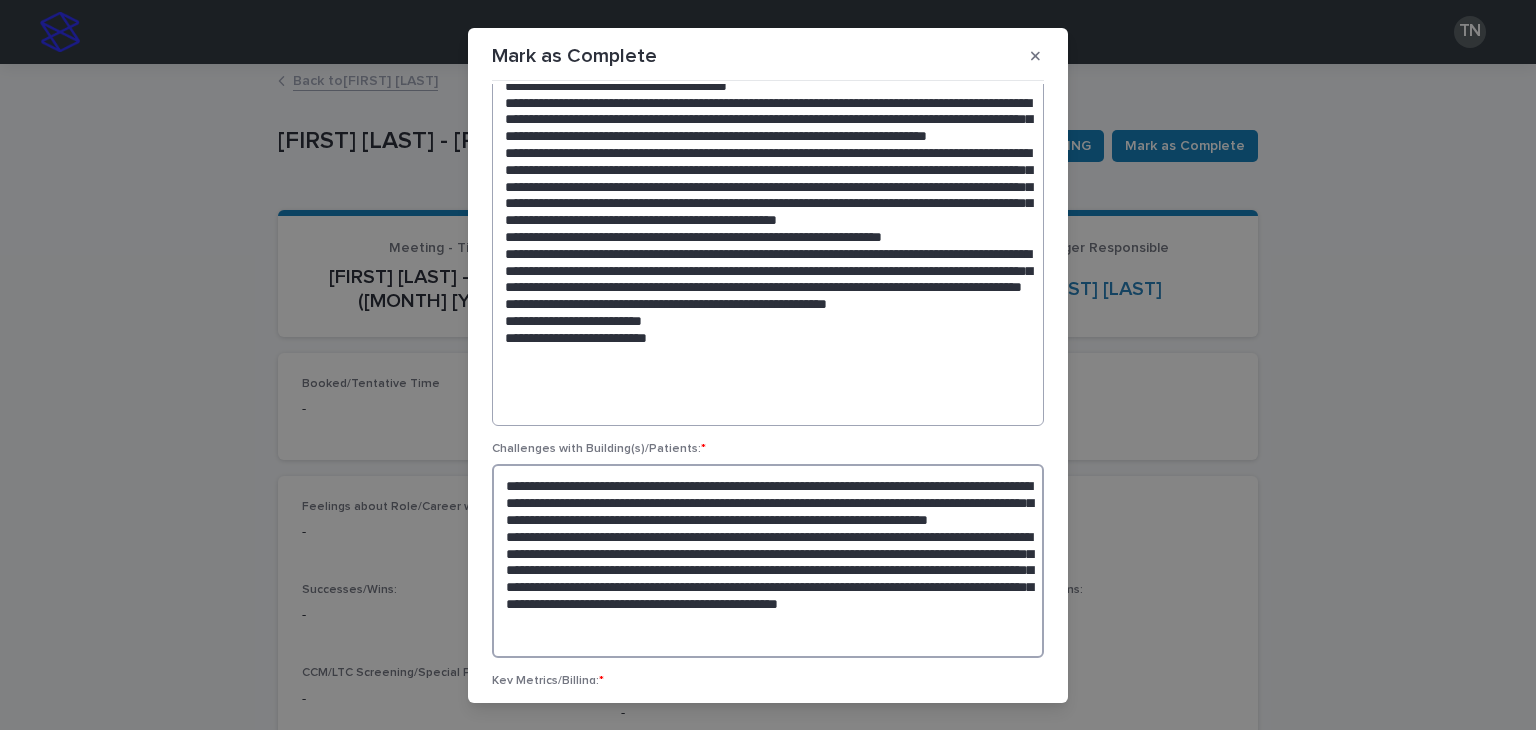 type on "**********" 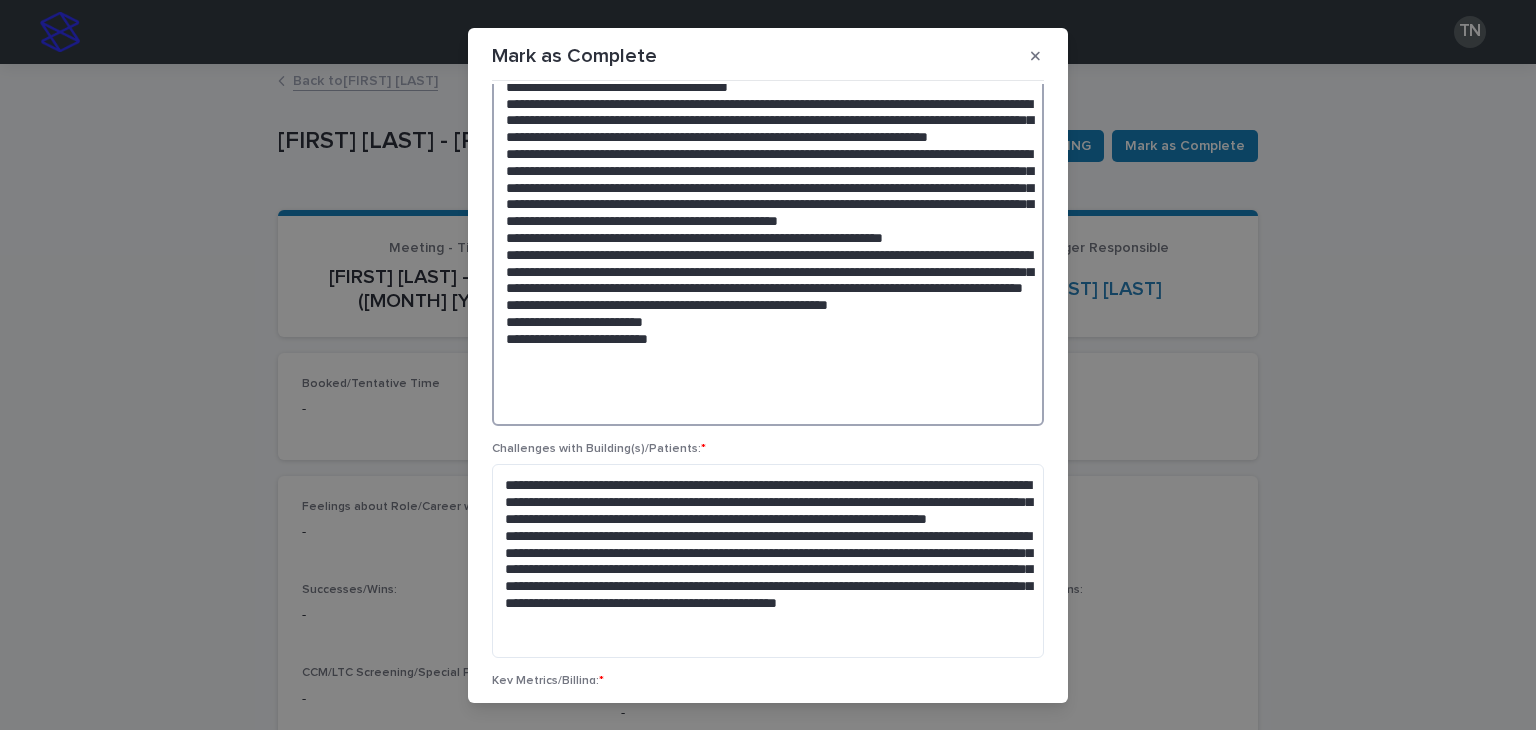 scroll, scrollTop: 240, scrollLeft: 0, axis: vertical 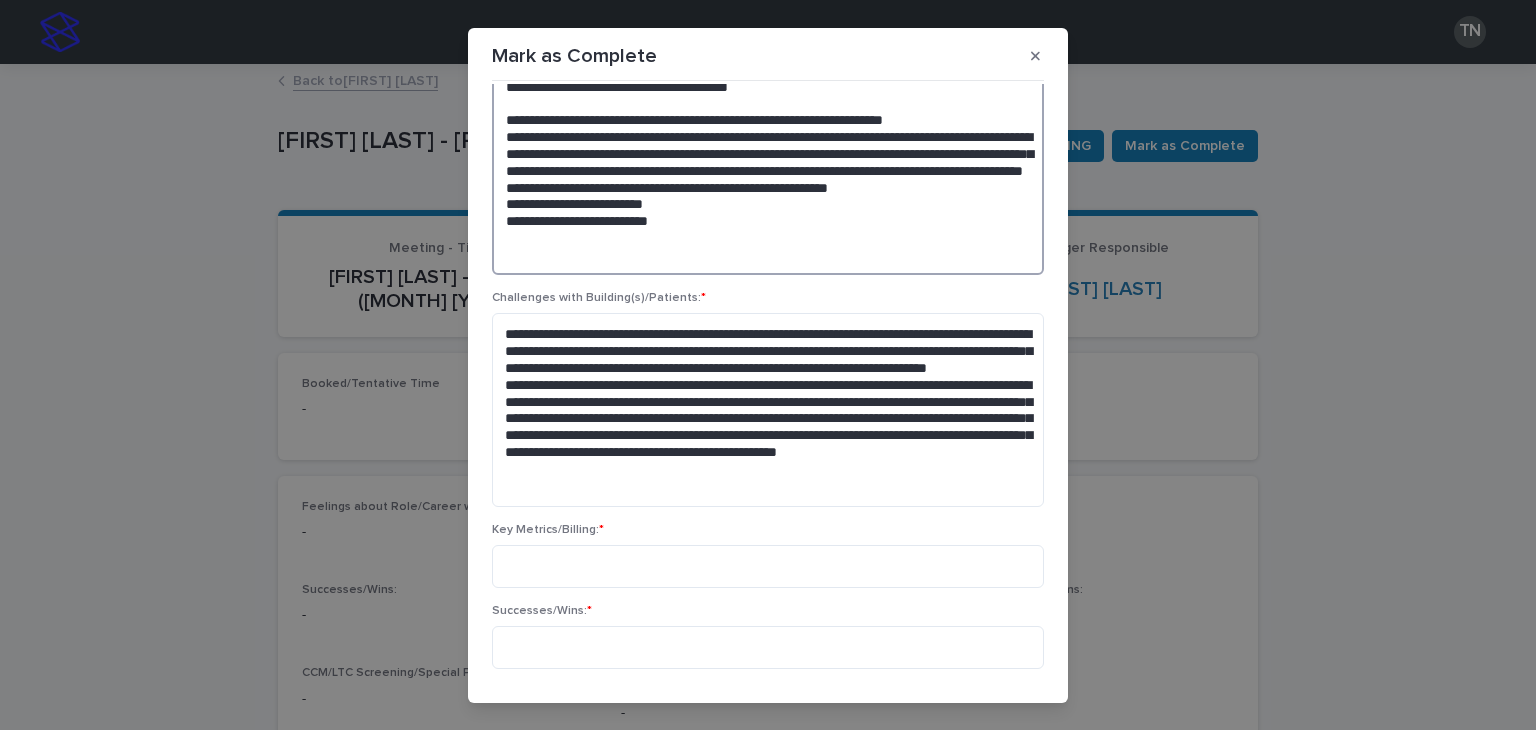 drag, startPoint x: 506, startPoint y: 132, endPoint x: 853, endPoint y: 204, distance: 354.39102 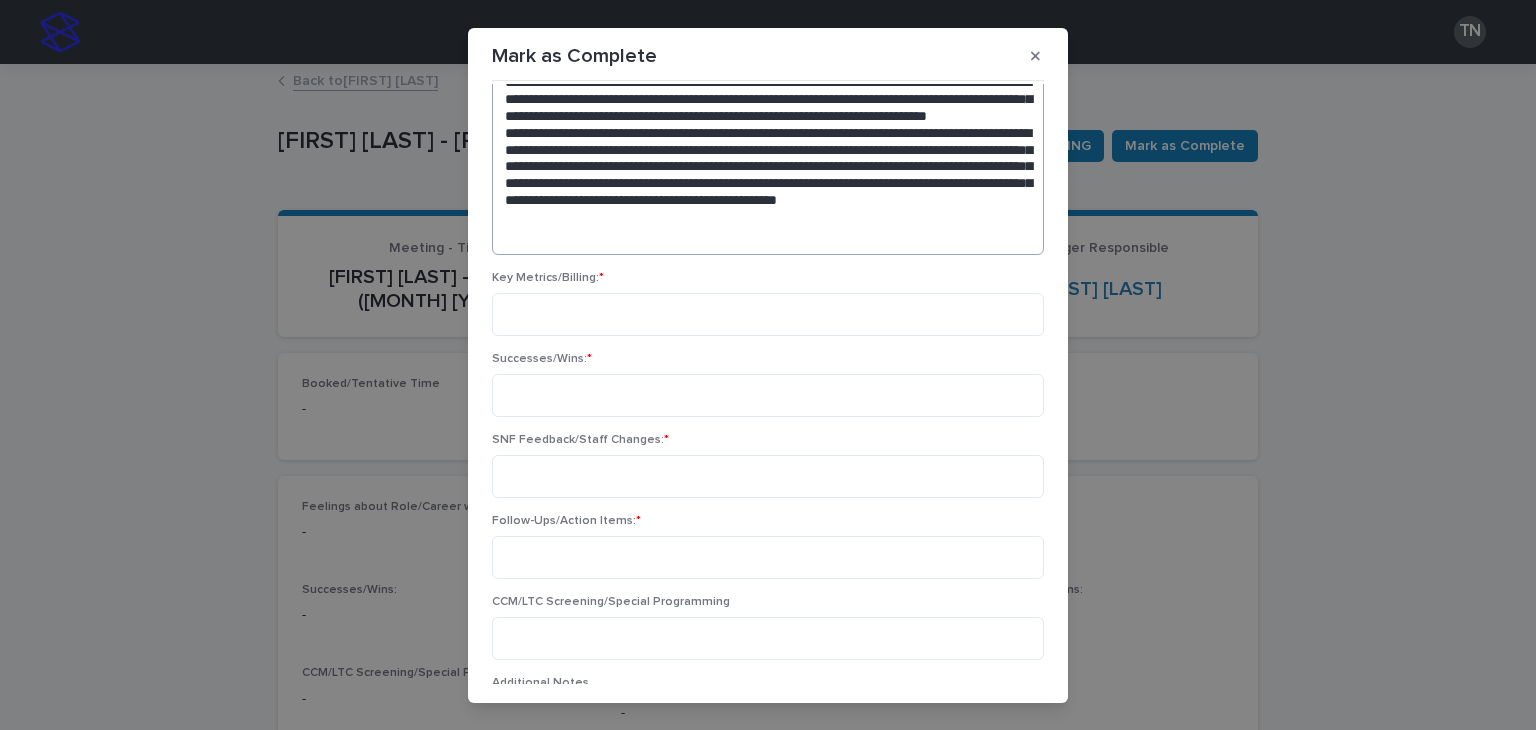 scroll, scrollTop: 493, scrollLeft: 0, axis: vertical 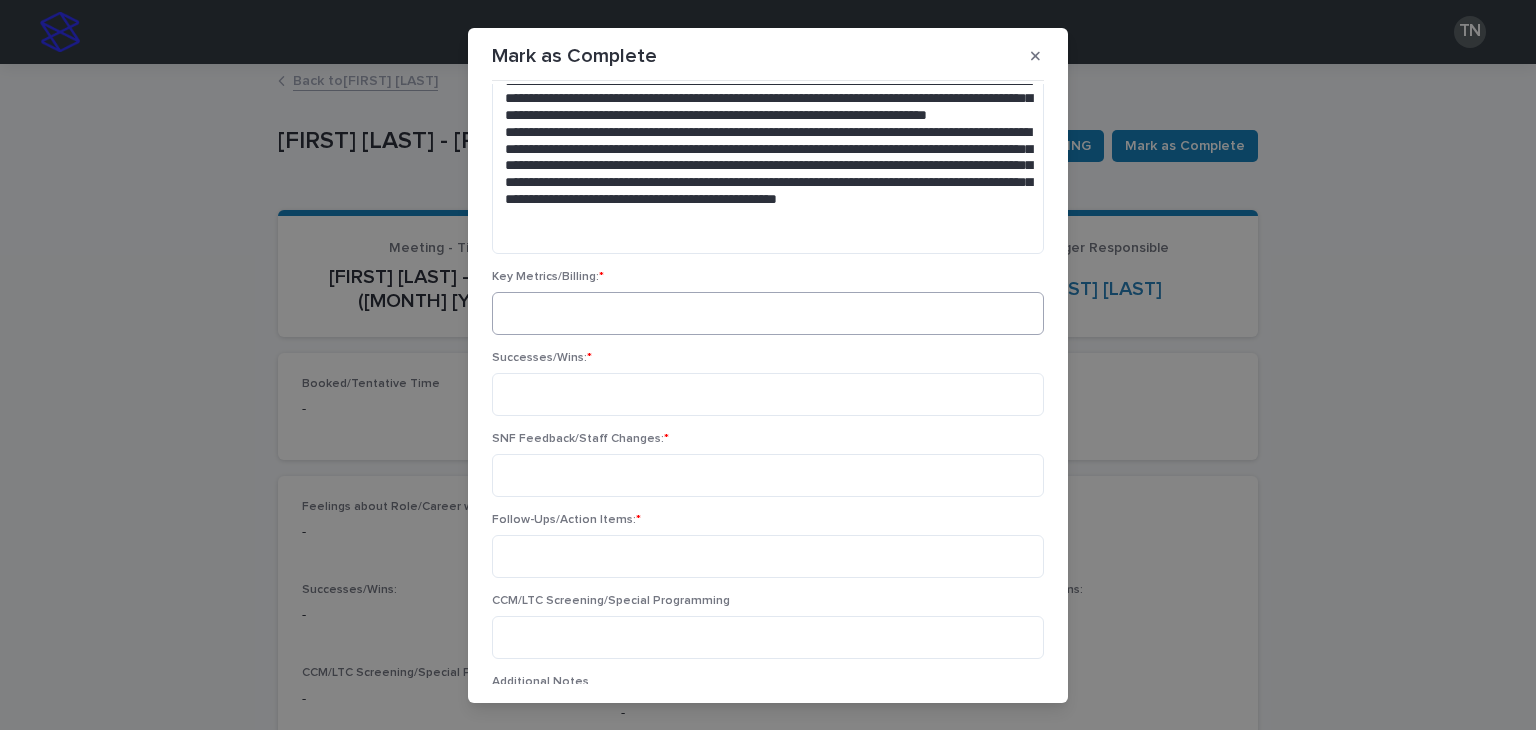 type on "**********" 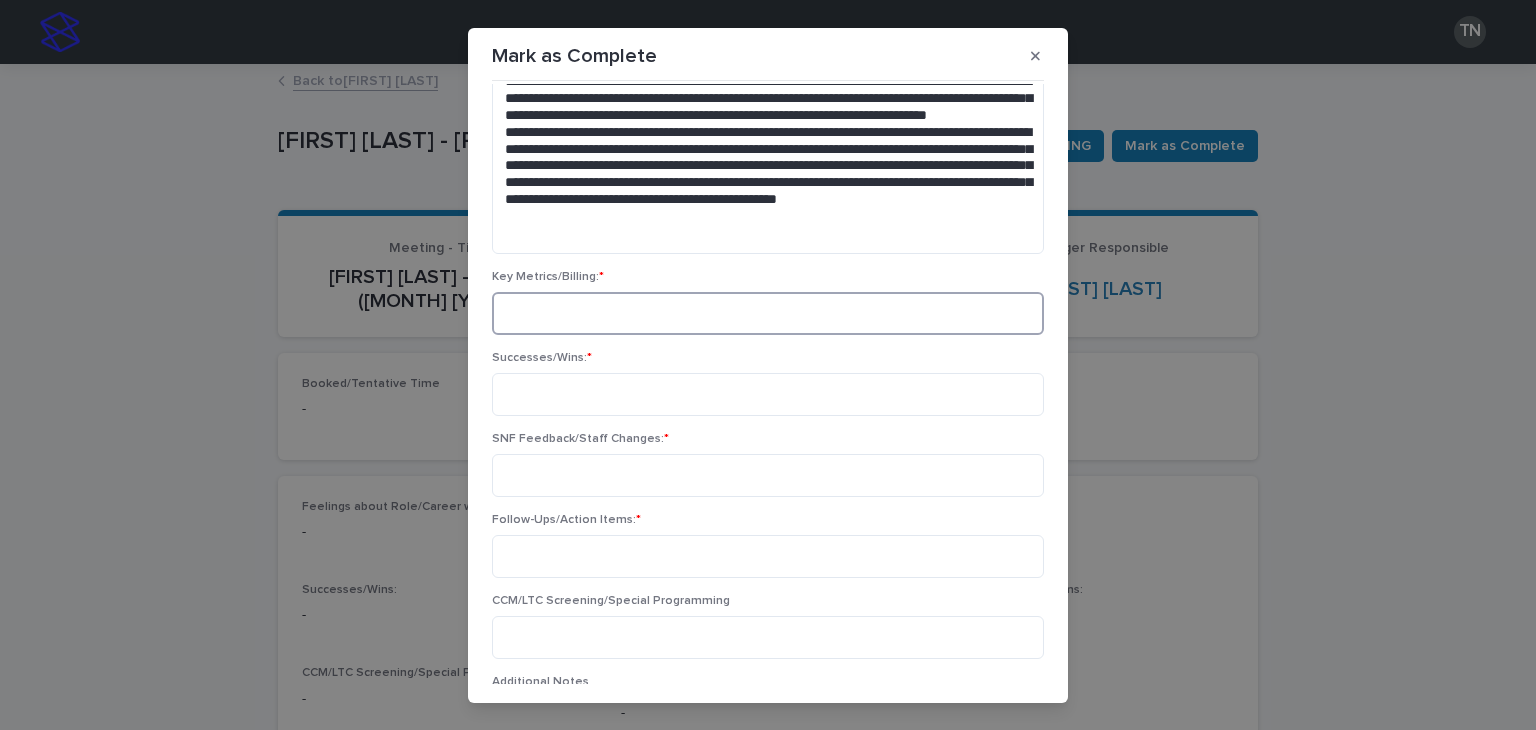 click at bounding box center [768, 313] 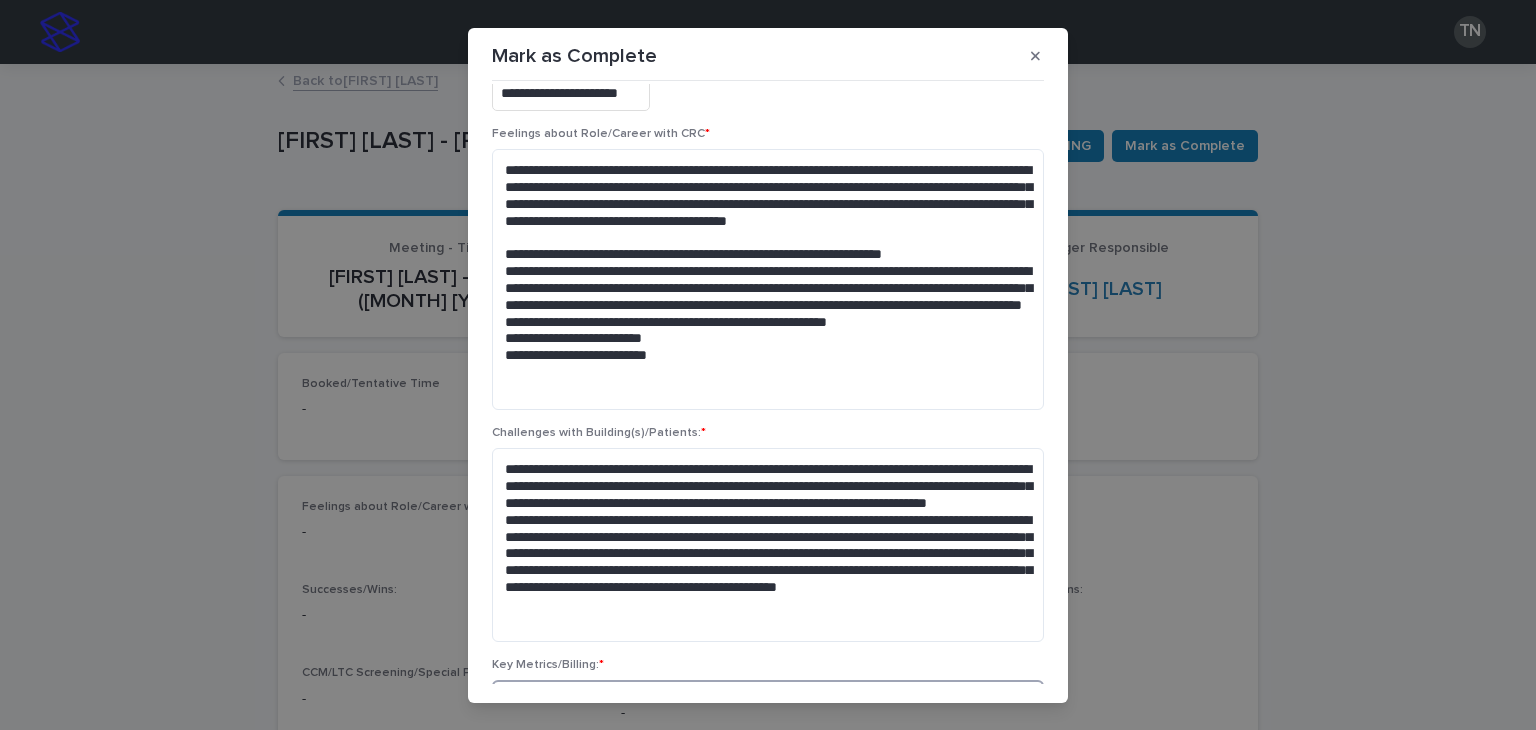 scroll, scrollTop: 104, scrollLeft: 0, axis: vertical 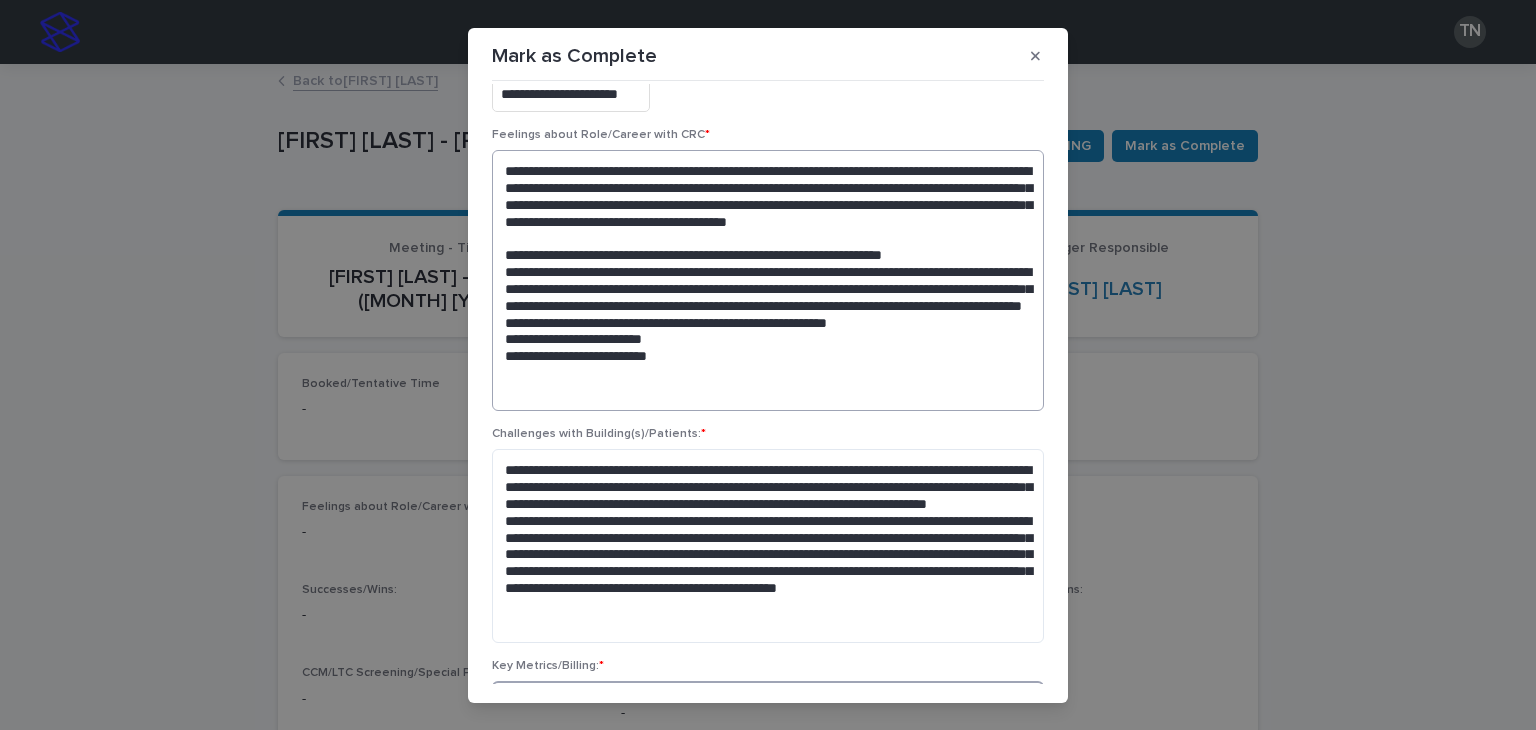 type on "**********" 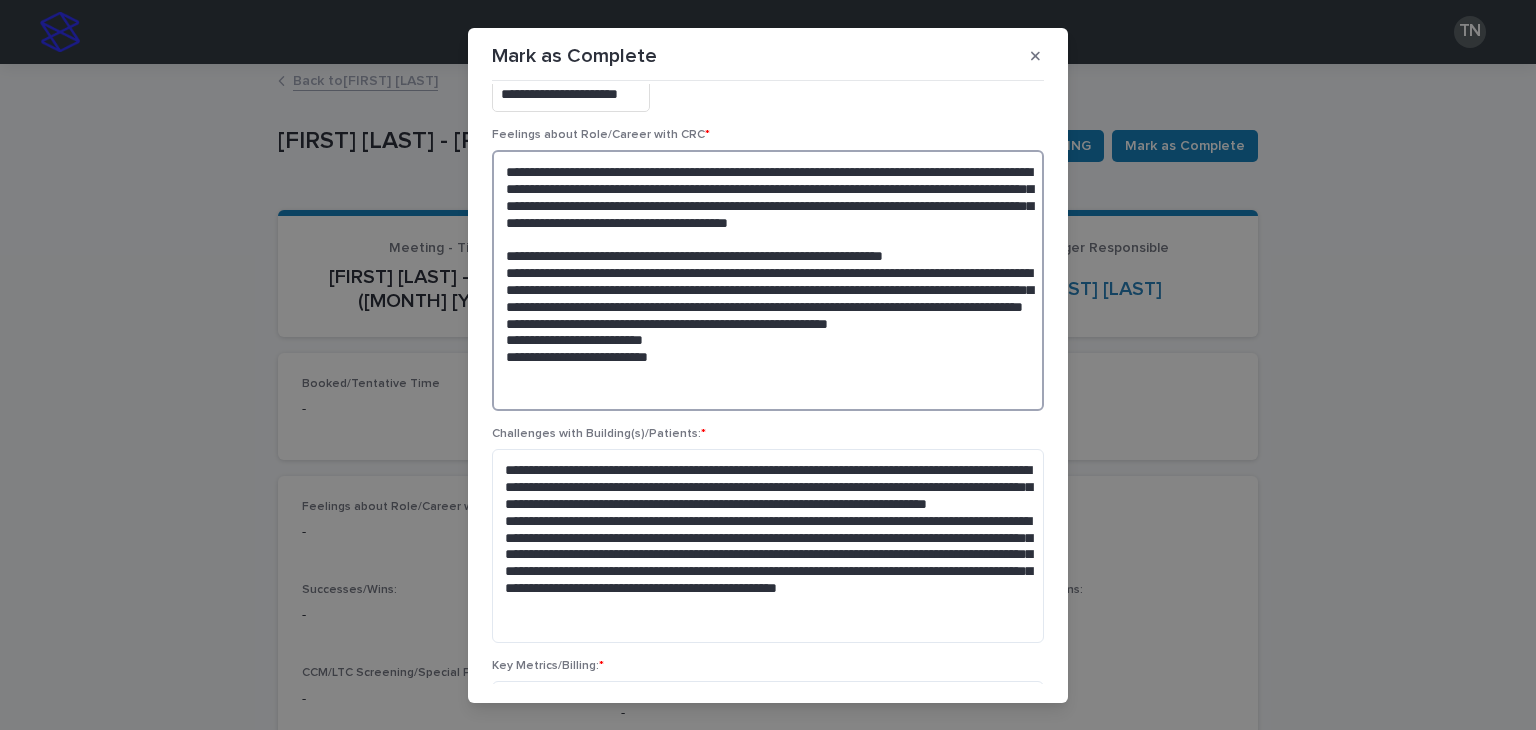 drag, startPoint x: 854, startPoint y: 339, endPoint x: 515, endPoint y: 289, distance: 342.66748 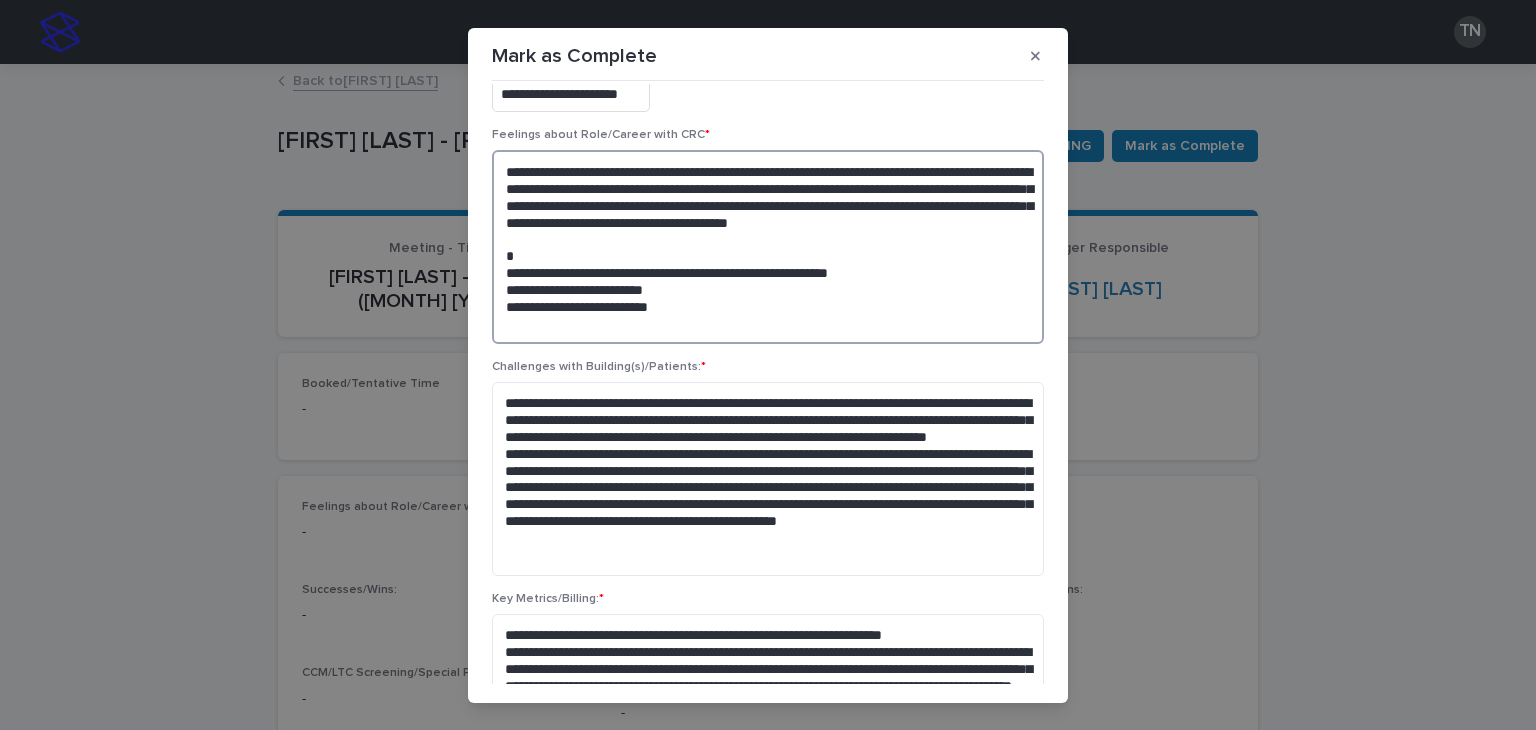 drag, startPoint x: 932, startPoint y: 288, endPoint x: 502, endPoint y: 291, distance: 430.01047 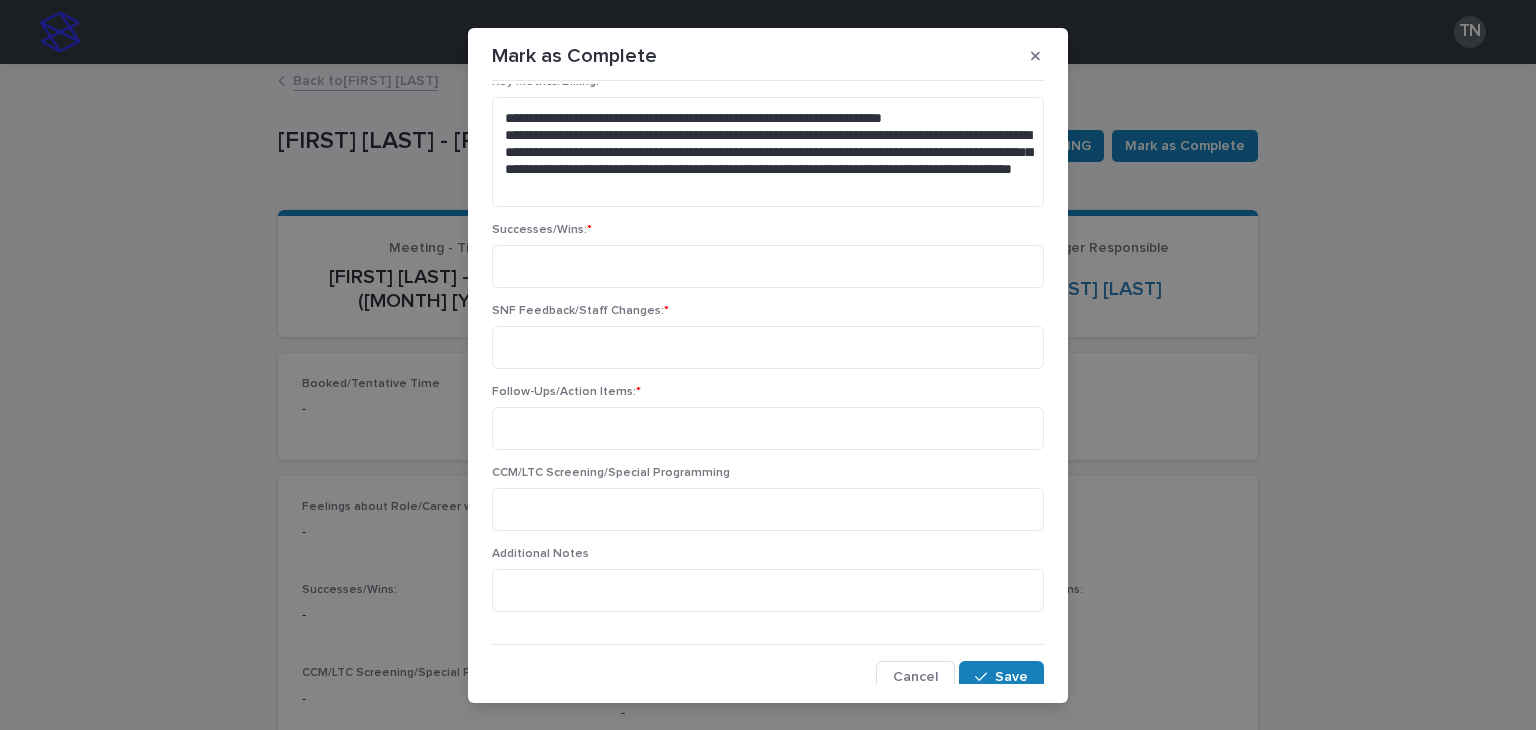 scroll, scrollTop: 630, scrollLeft: 0, axis: vertical 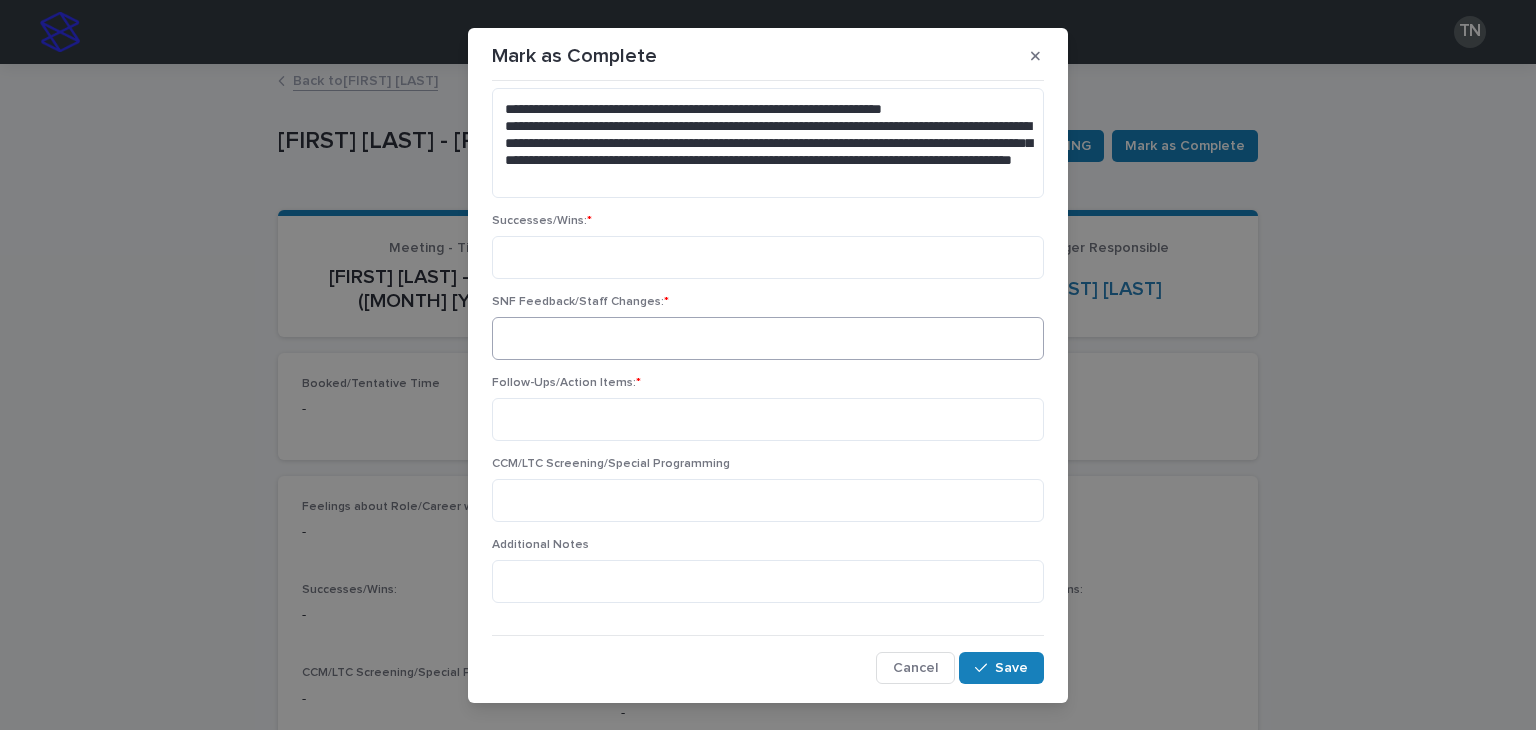 type on "**********" 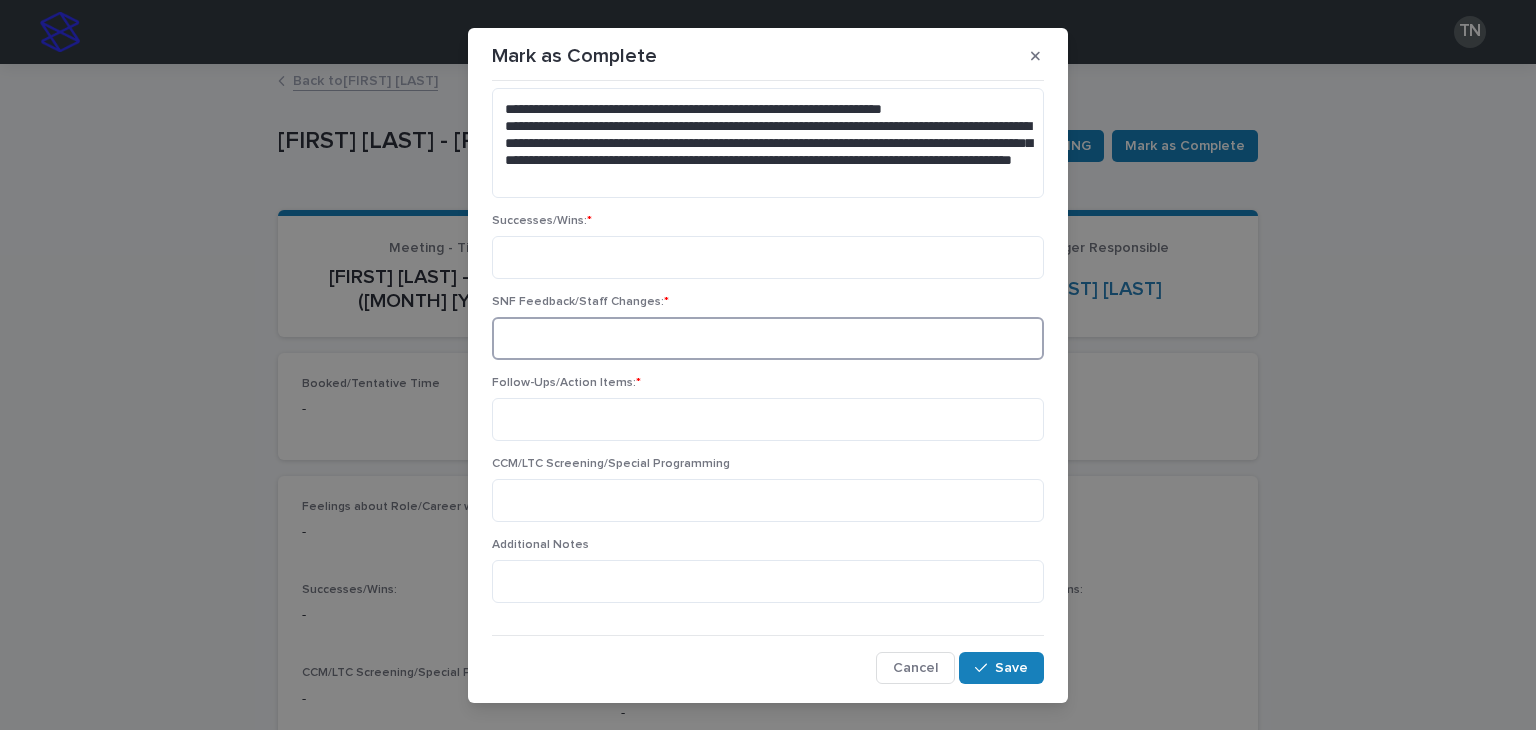 click at bounding box center [768, 338] 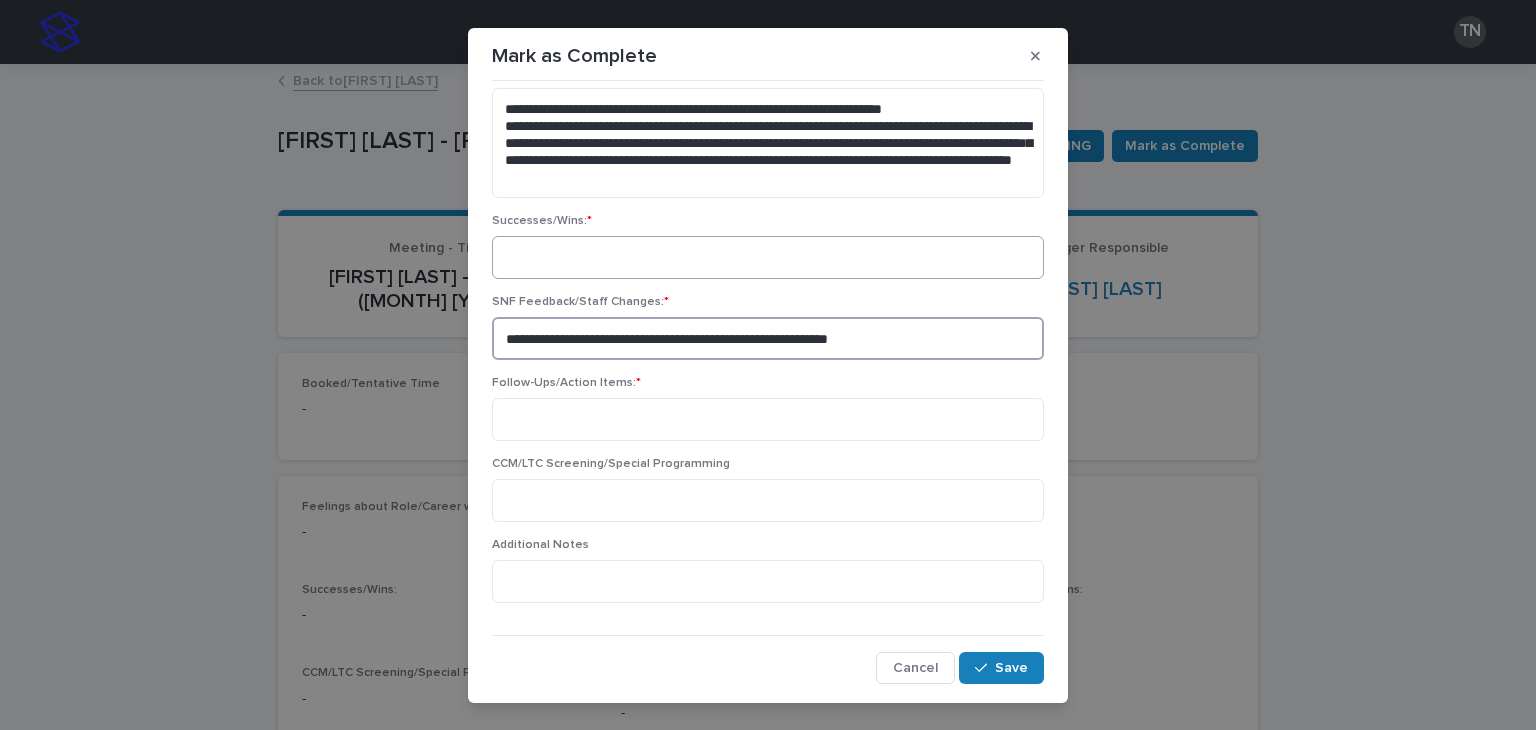 type on "**********" 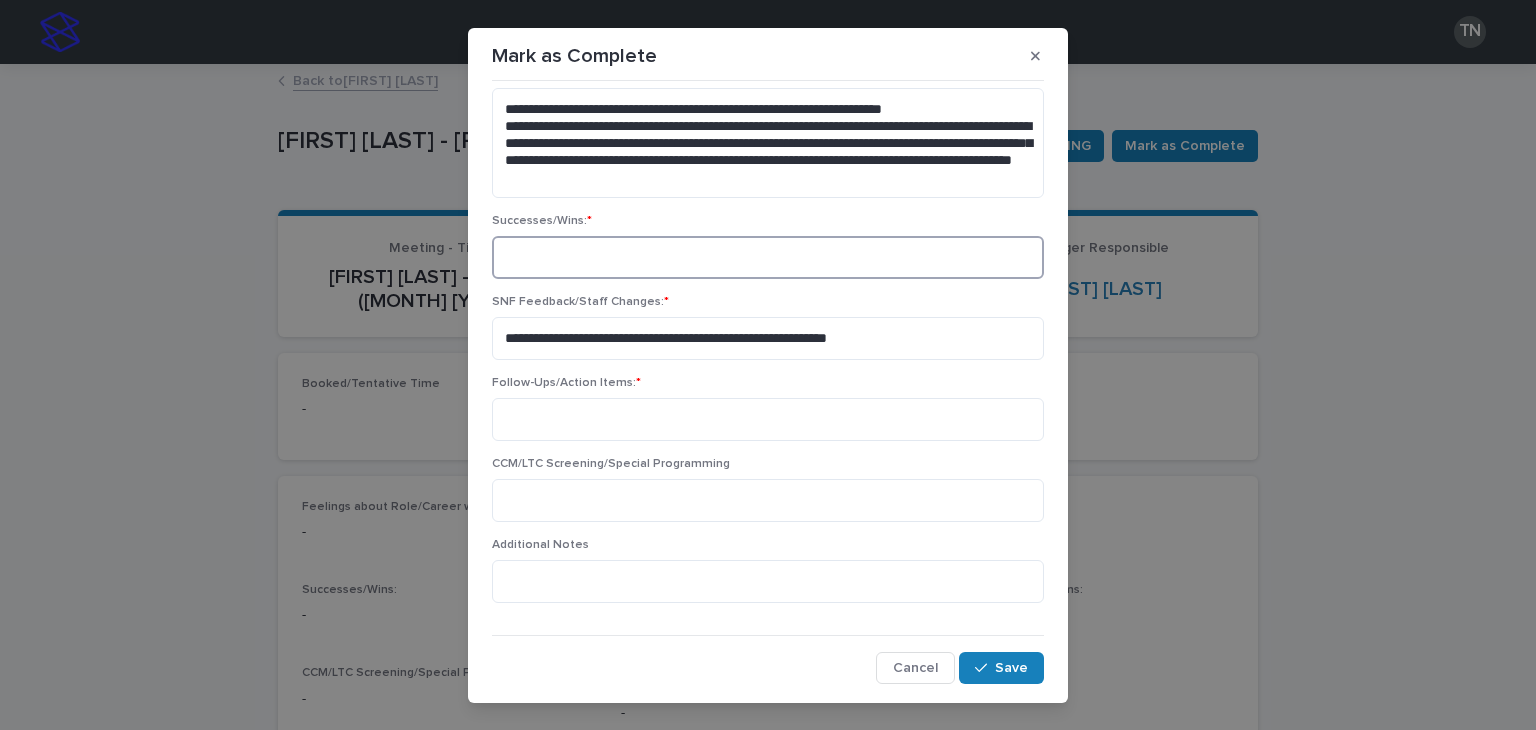 click at bounding box center (768, 257) 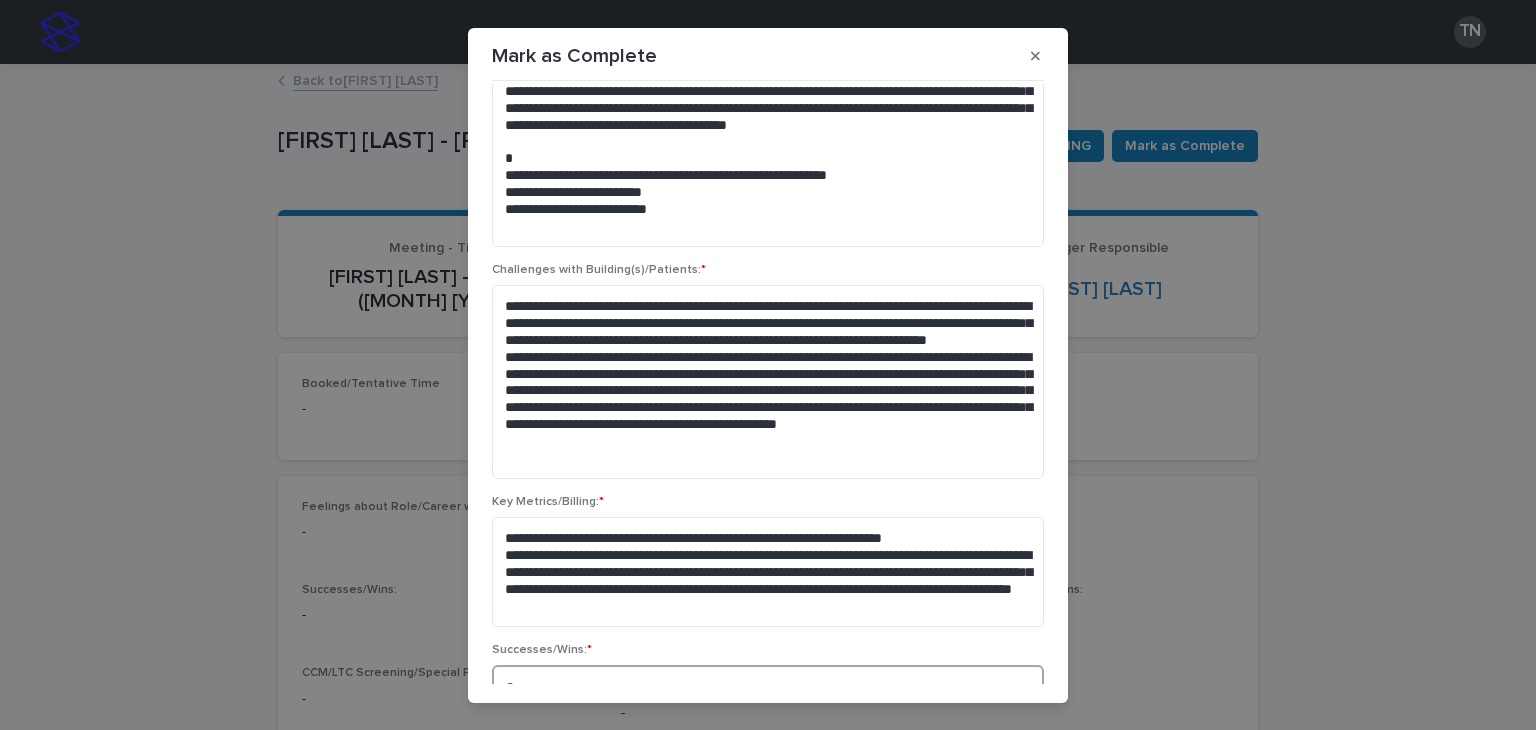 scroll, scrollTop: 192, scrollLeft: 0, axis: vertical 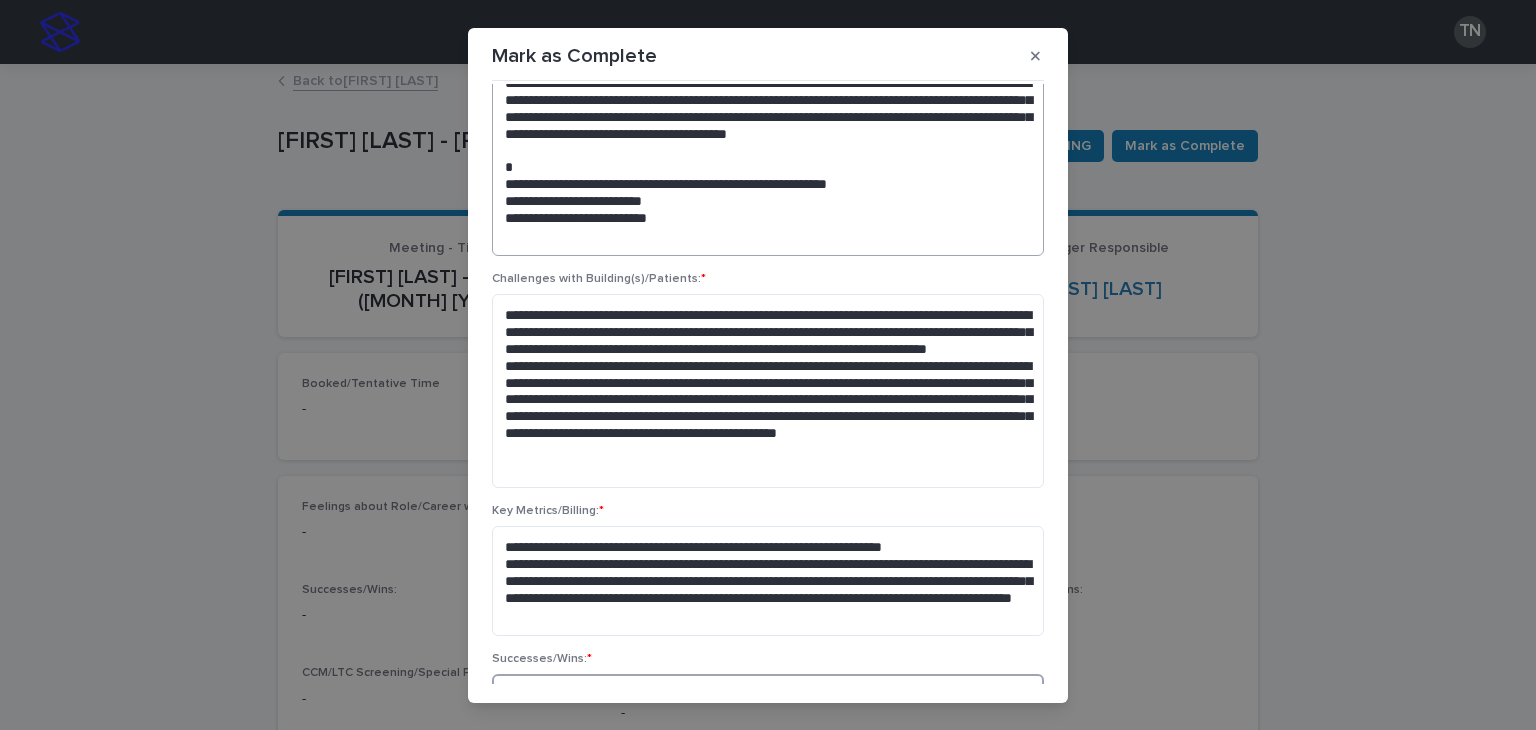 type on "*" 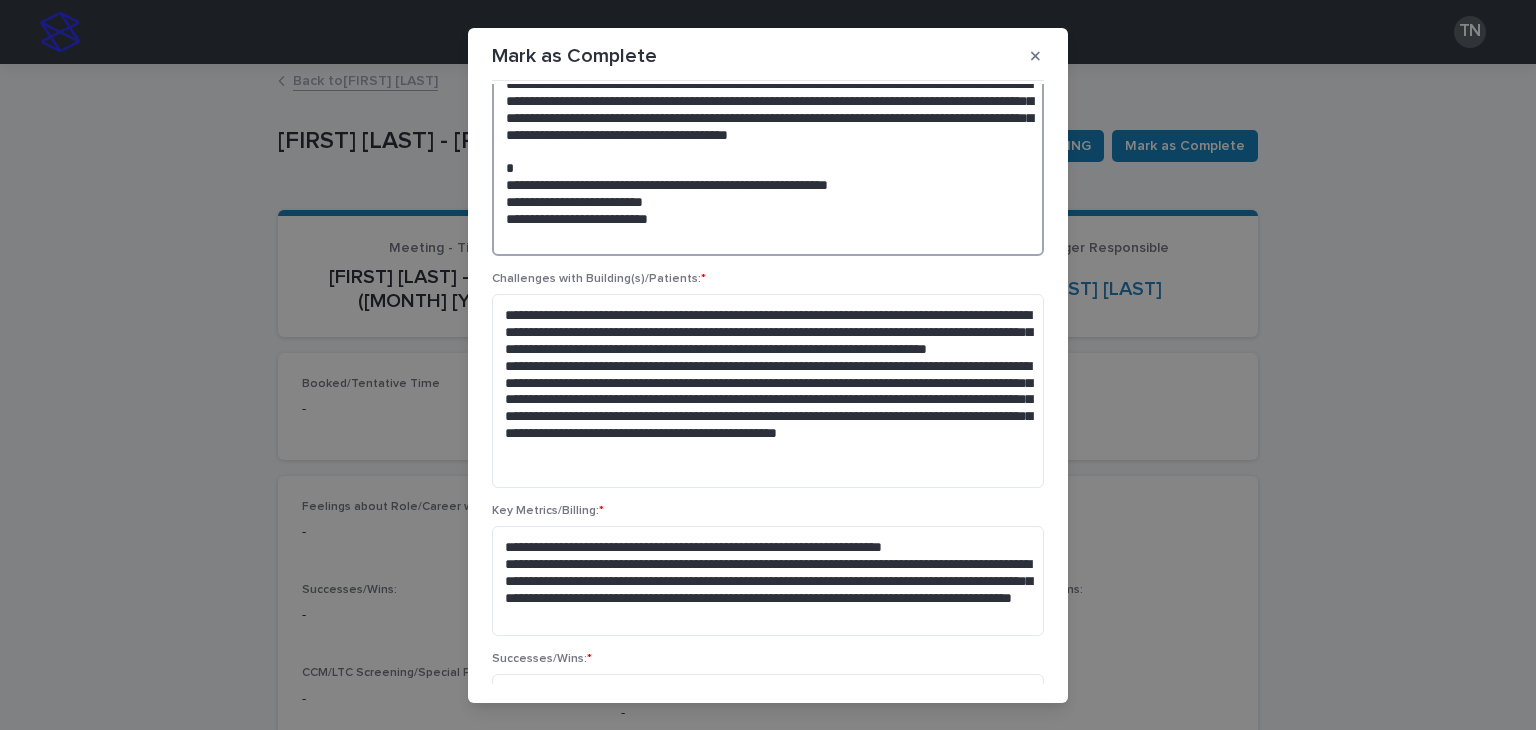 scroll, scrollTop: 193, scrollLeft: 0, axis: vertical 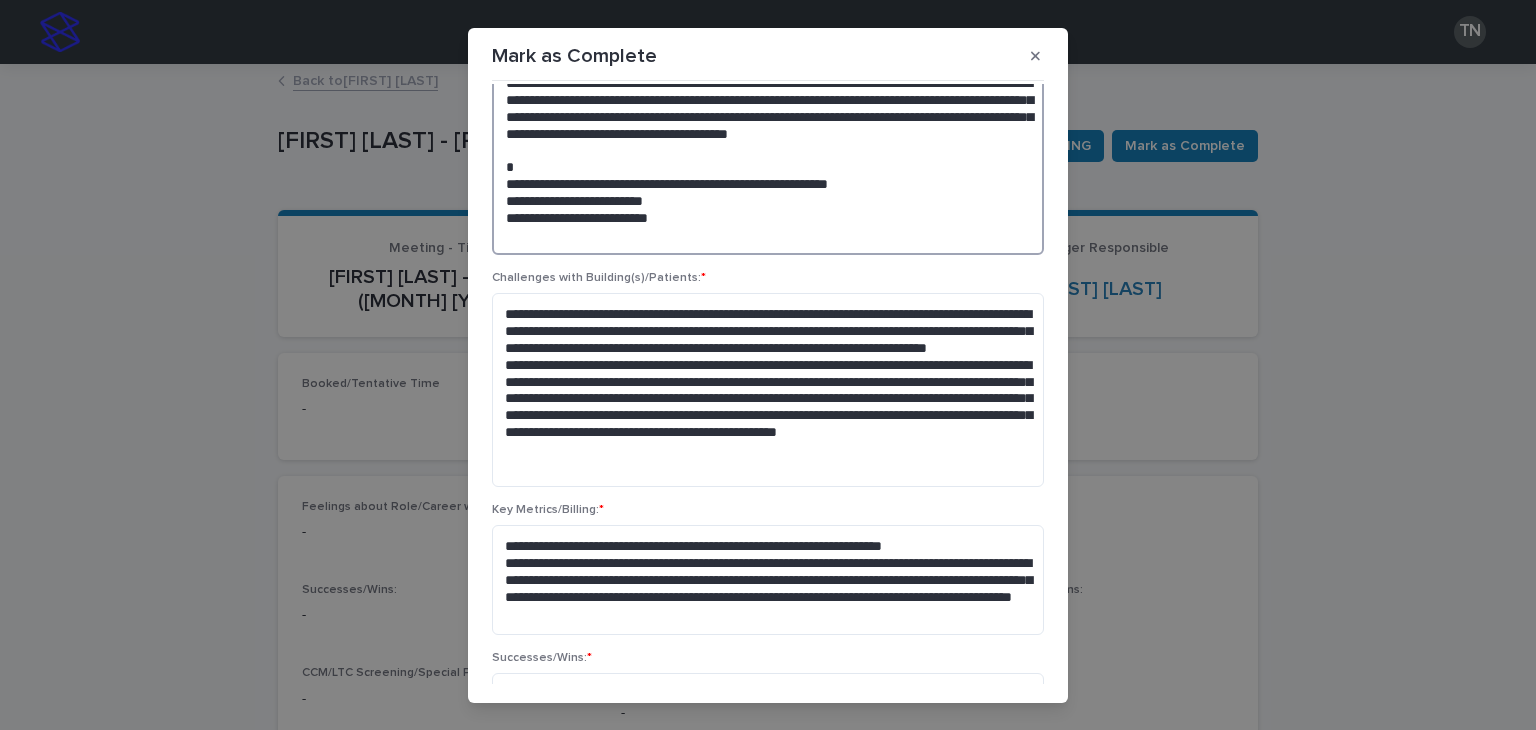 drag, startPoint x: 931, startPoint y: 199, endPoint x: 497, endPoint y: 202, distance: 434.01038 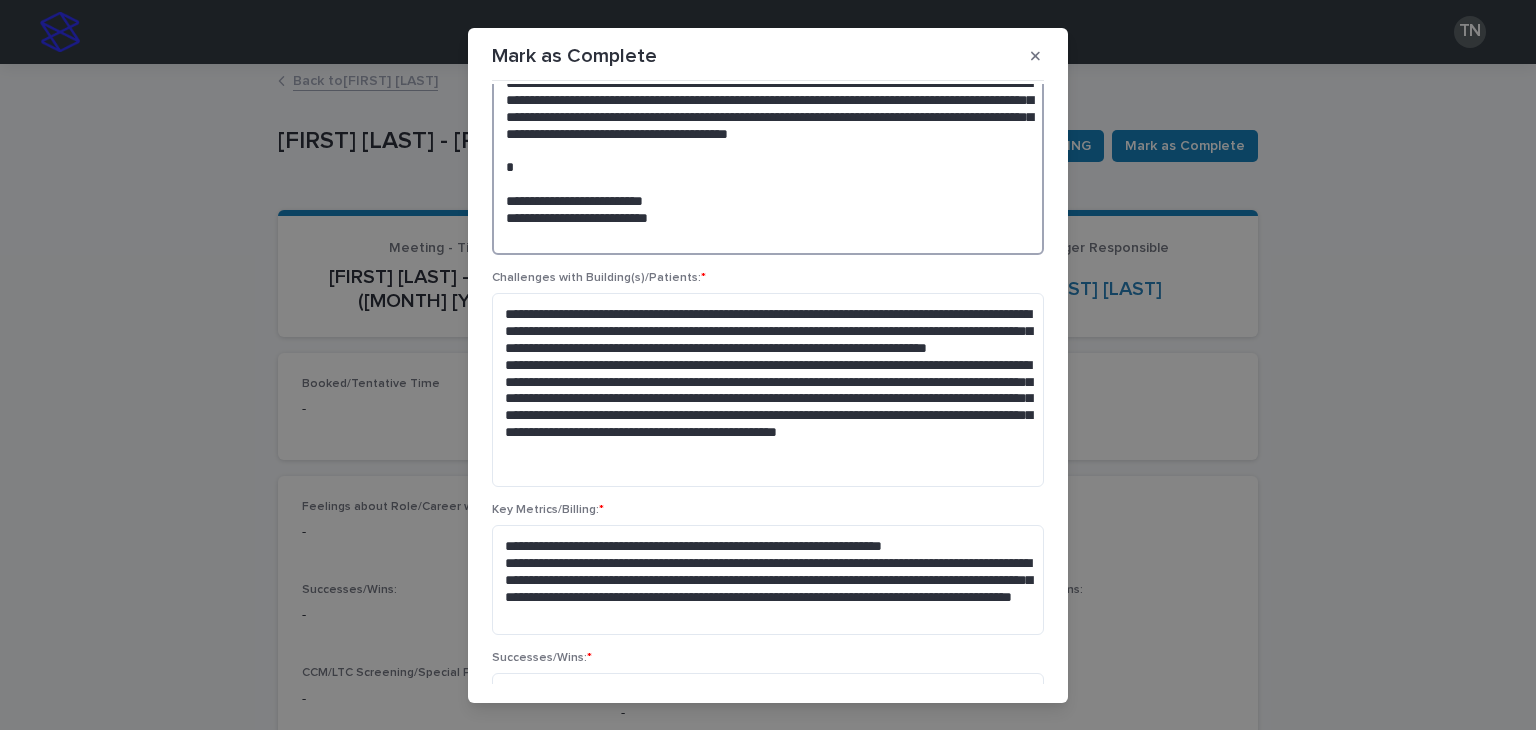 drag, startPoint x: 681, startPoint y: 217, endPoint x: 504, endPoint y: 217, distance: 177 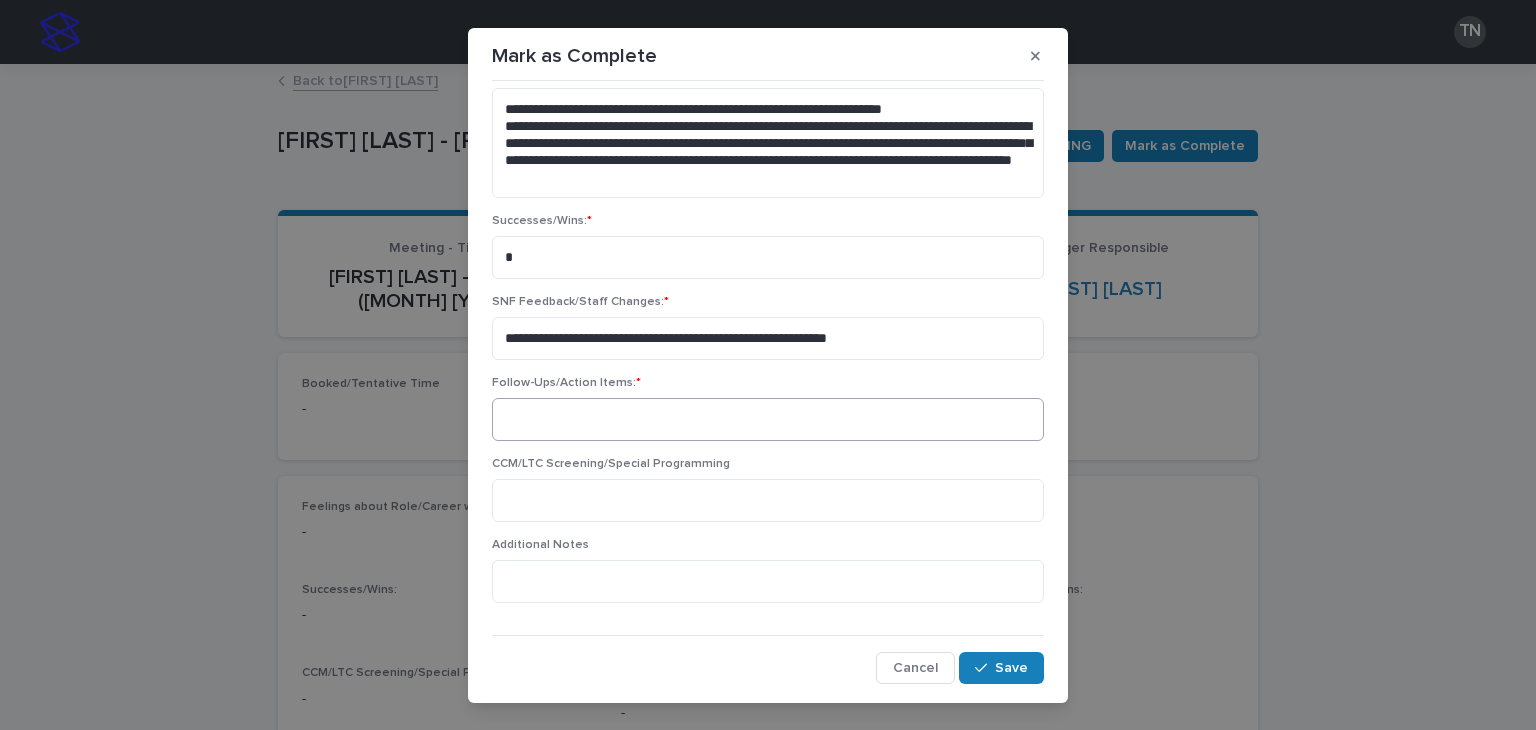 type on "**********" 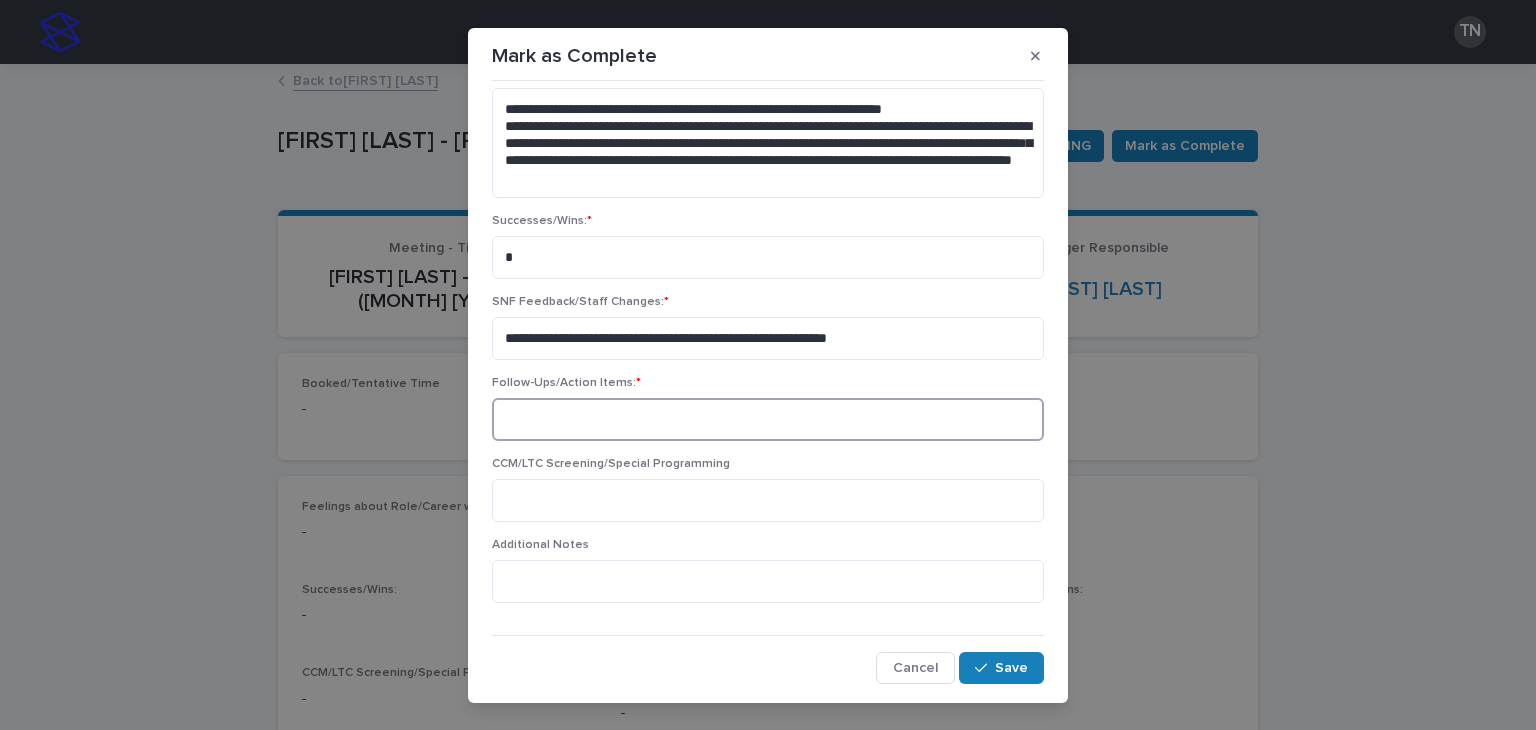 click at bounding box center (768, 419) 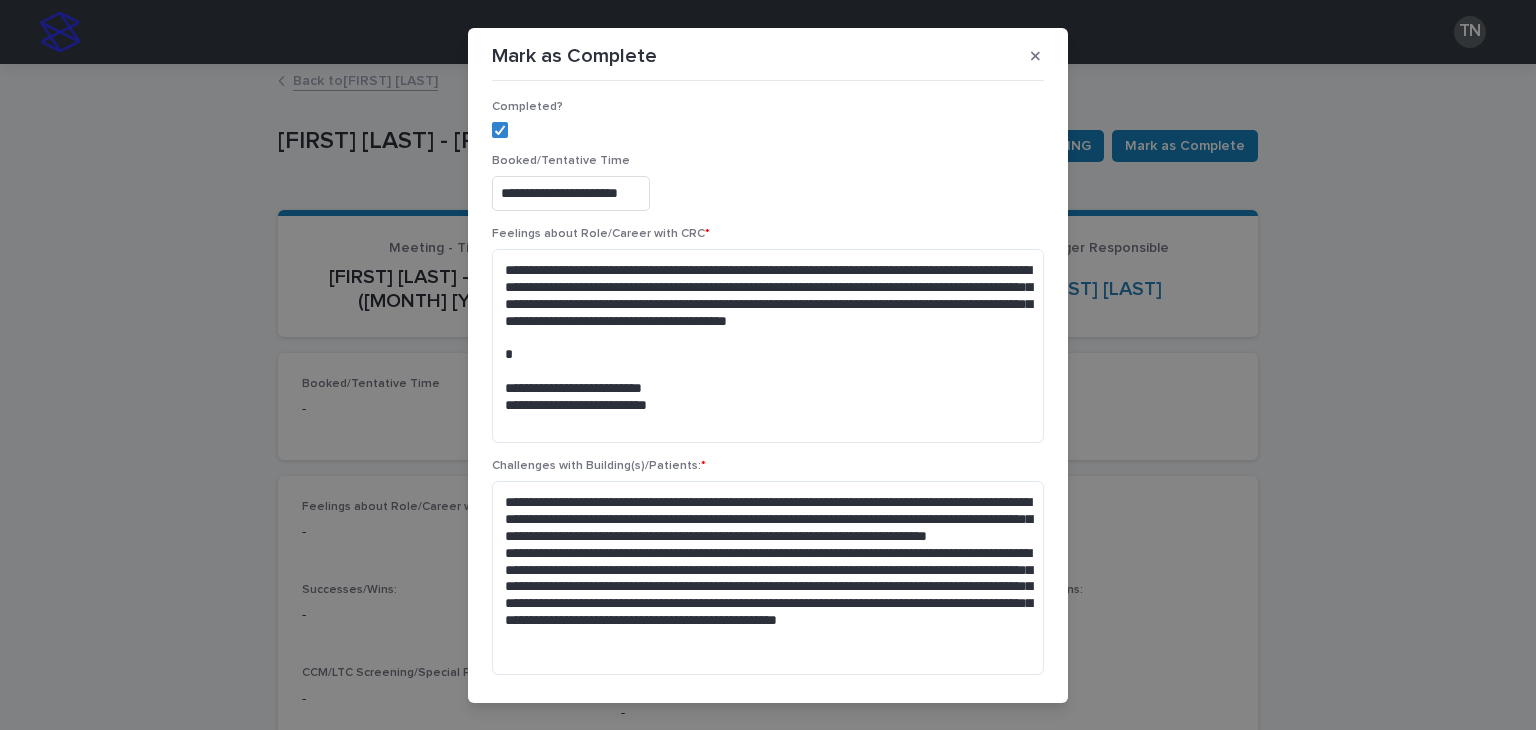scroll, scrollTop: 4, scrollLeft: 0, axis: vertical 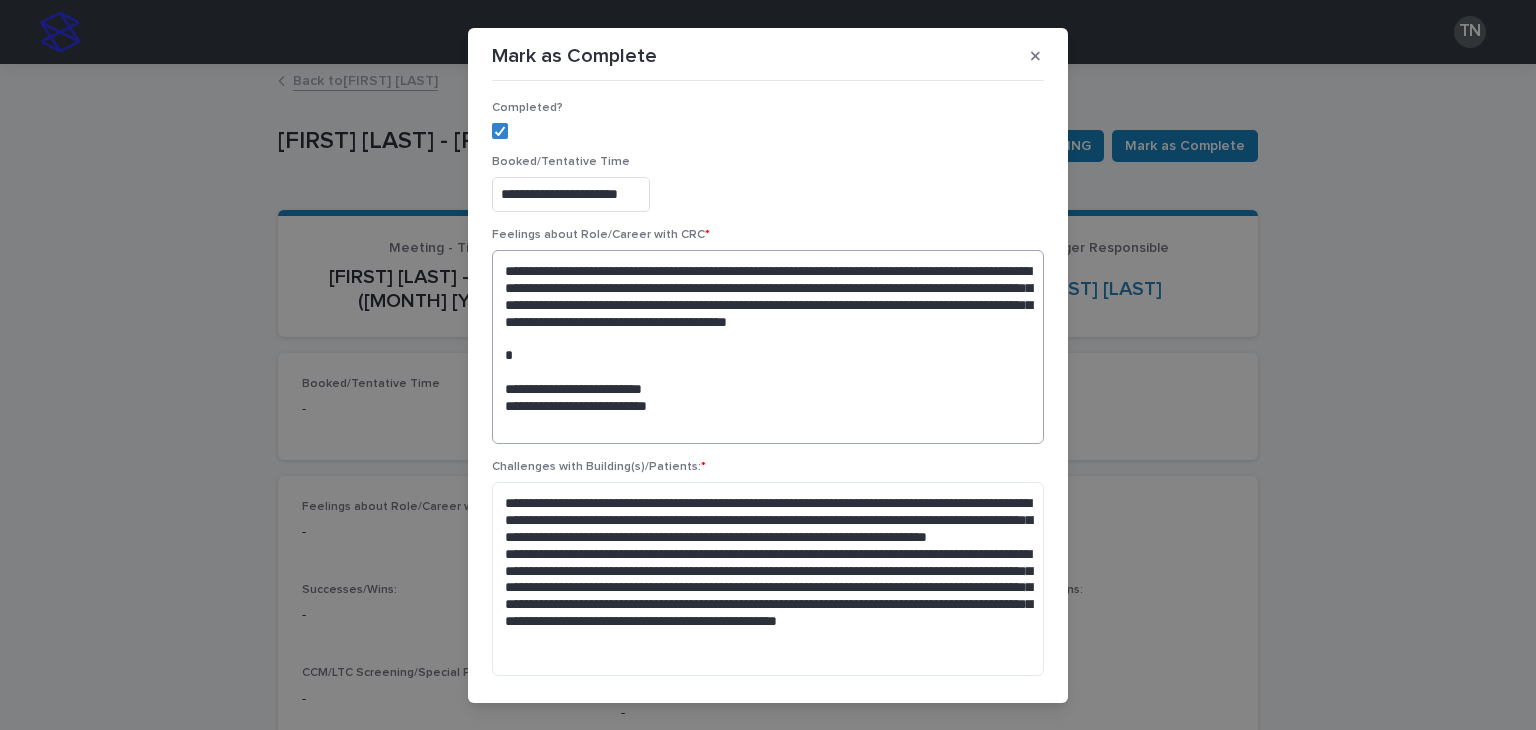 type on "**********" 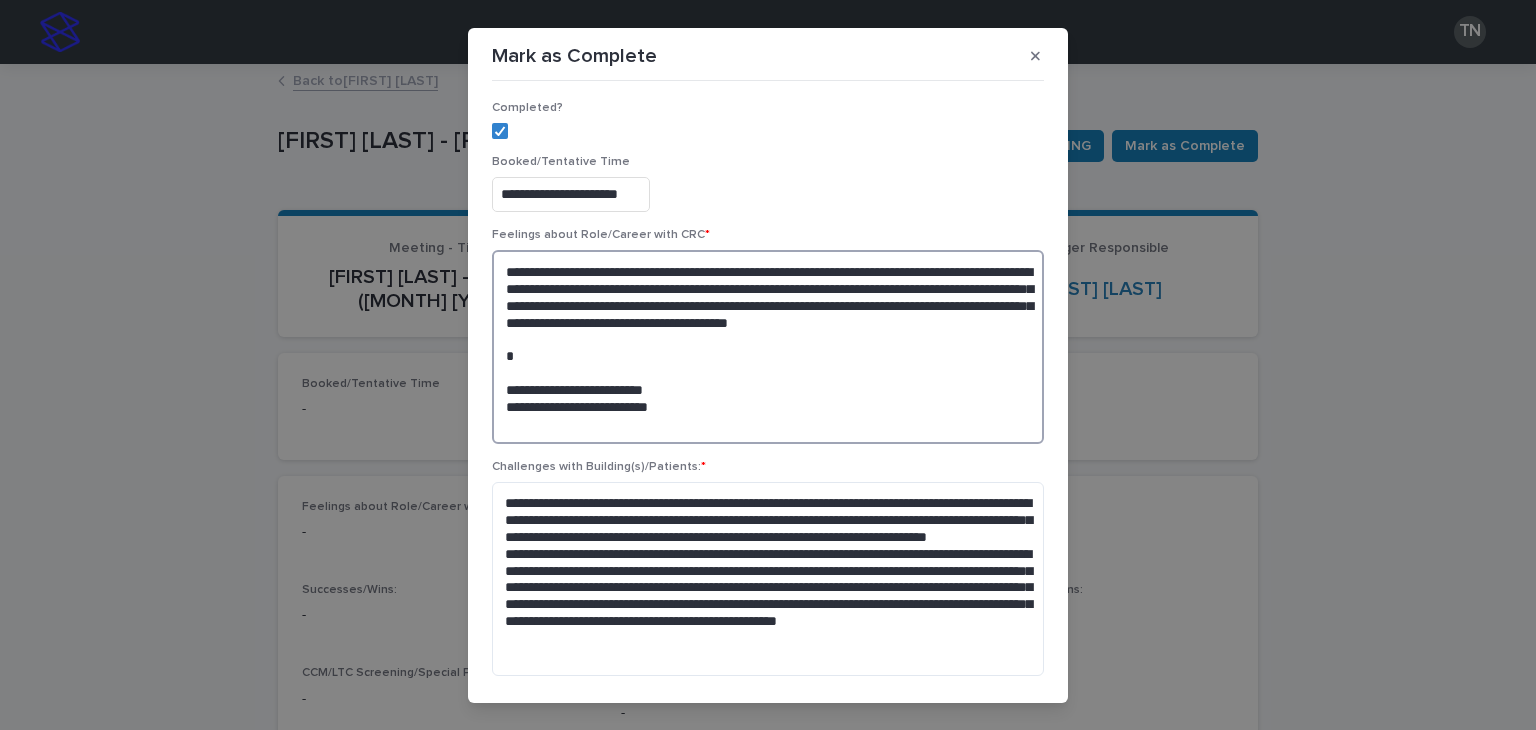 drag, startPoint x: 687, startPoint y: 424, endPoint x: 496, endPoint y: 430, distance: 191.09422 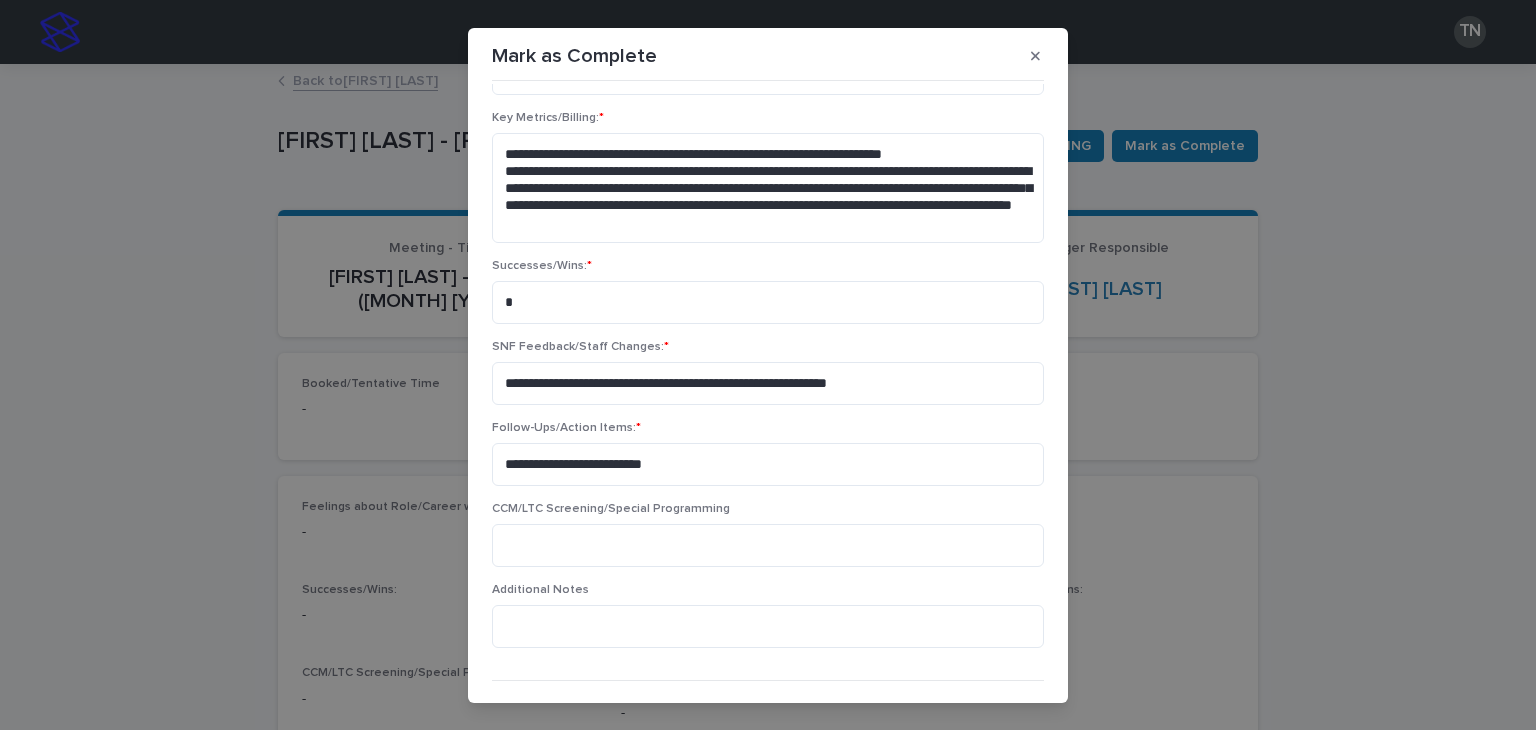 scroll, scrollTop: 630, scrollLeft: 0, axis: vertical 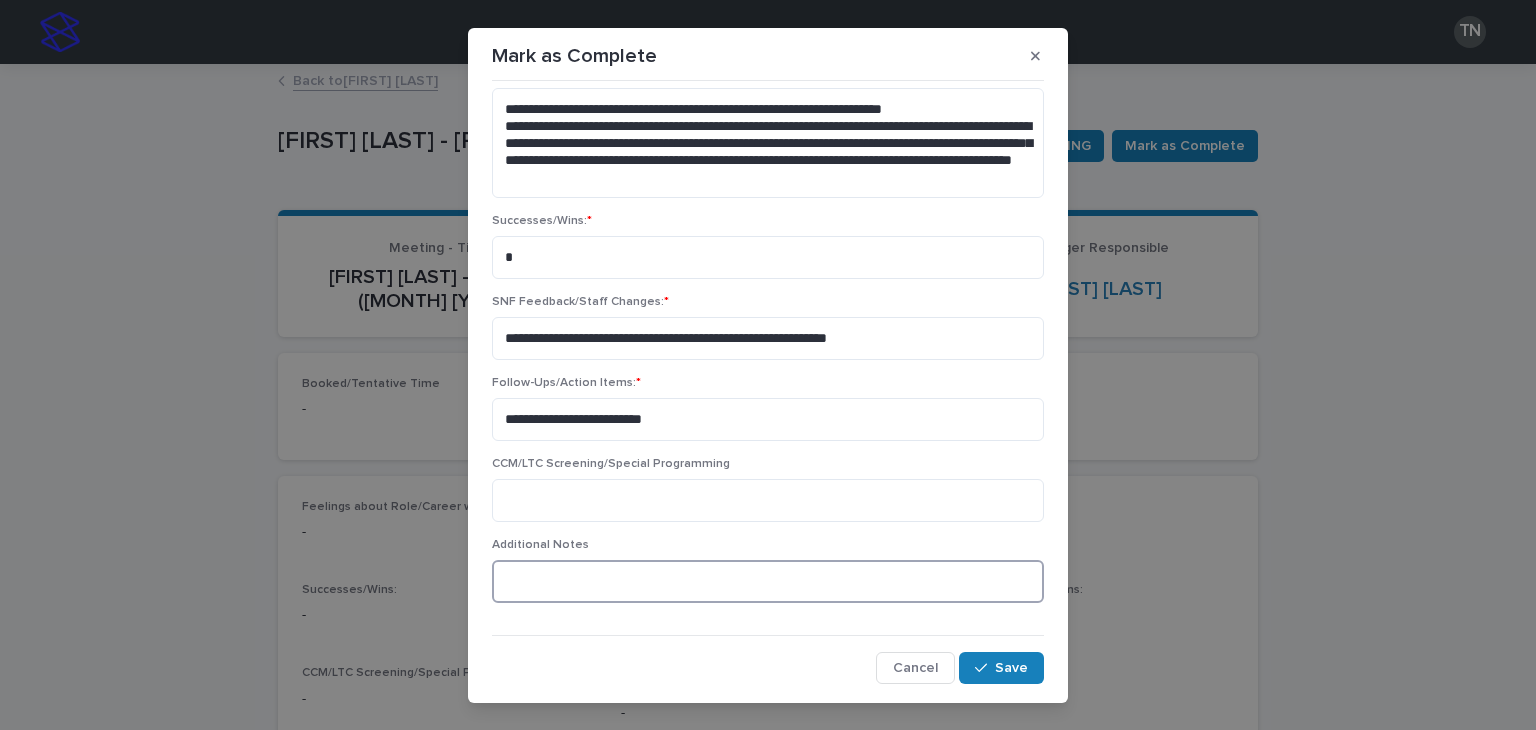 click at bounding box center [768, 581] 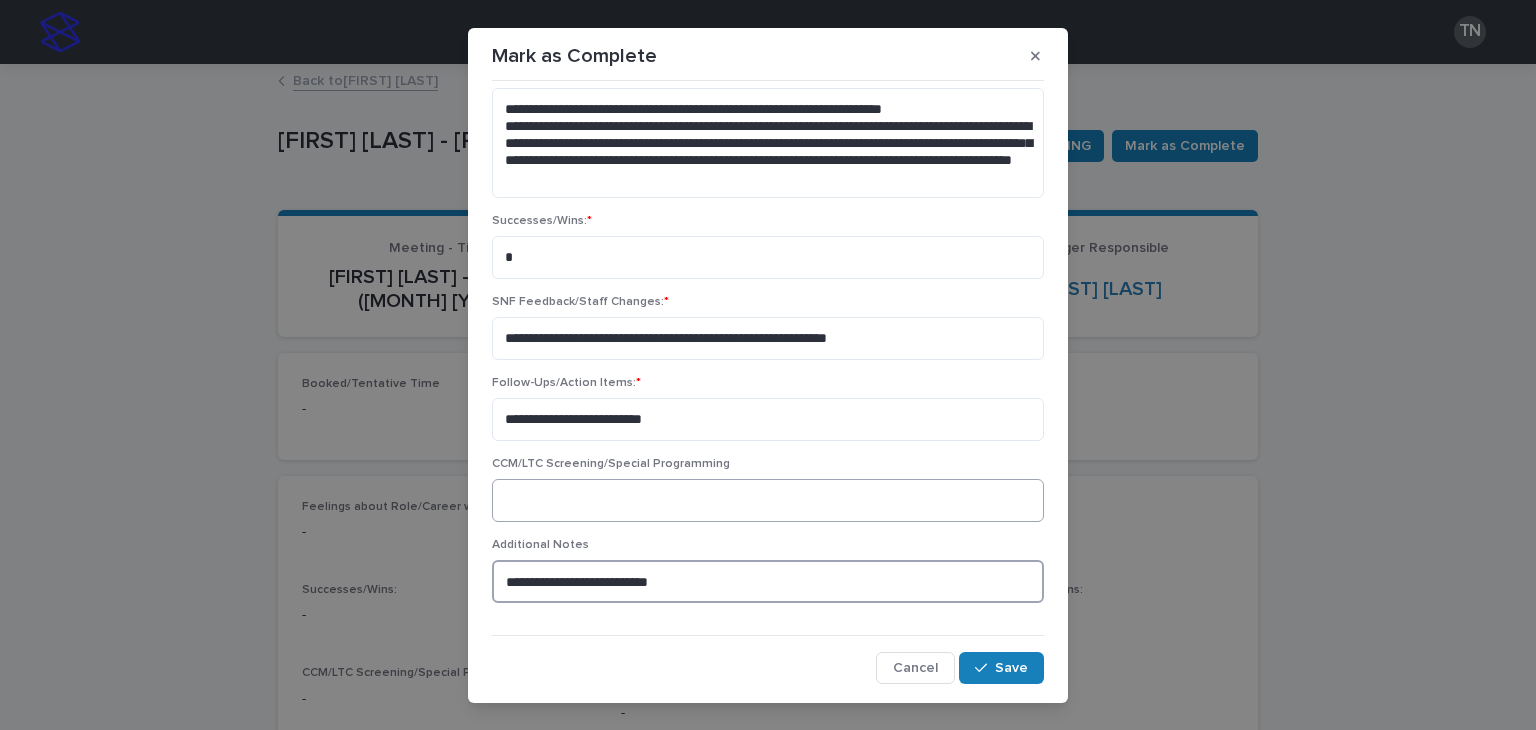 type on "**********" 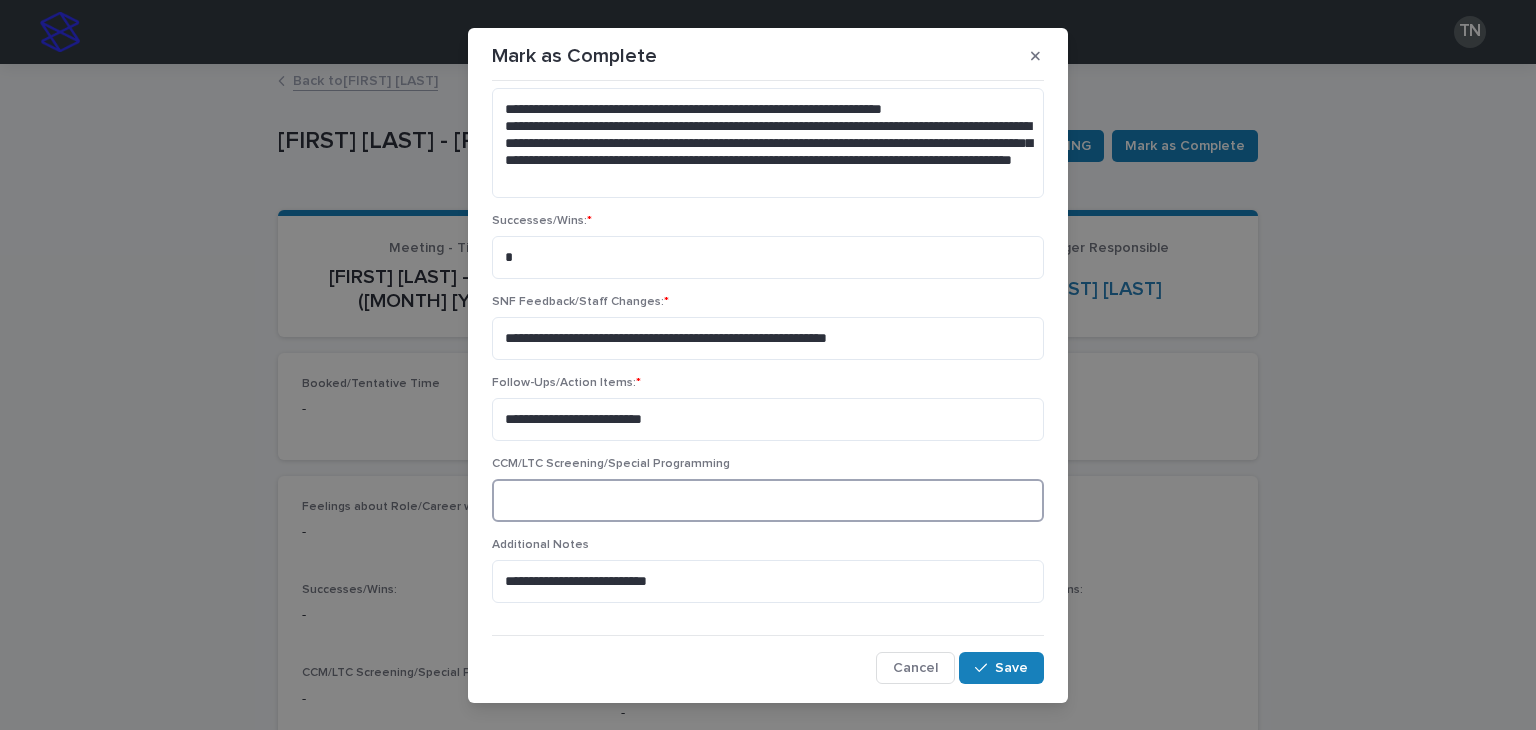 click at bounding box center (768, 500) 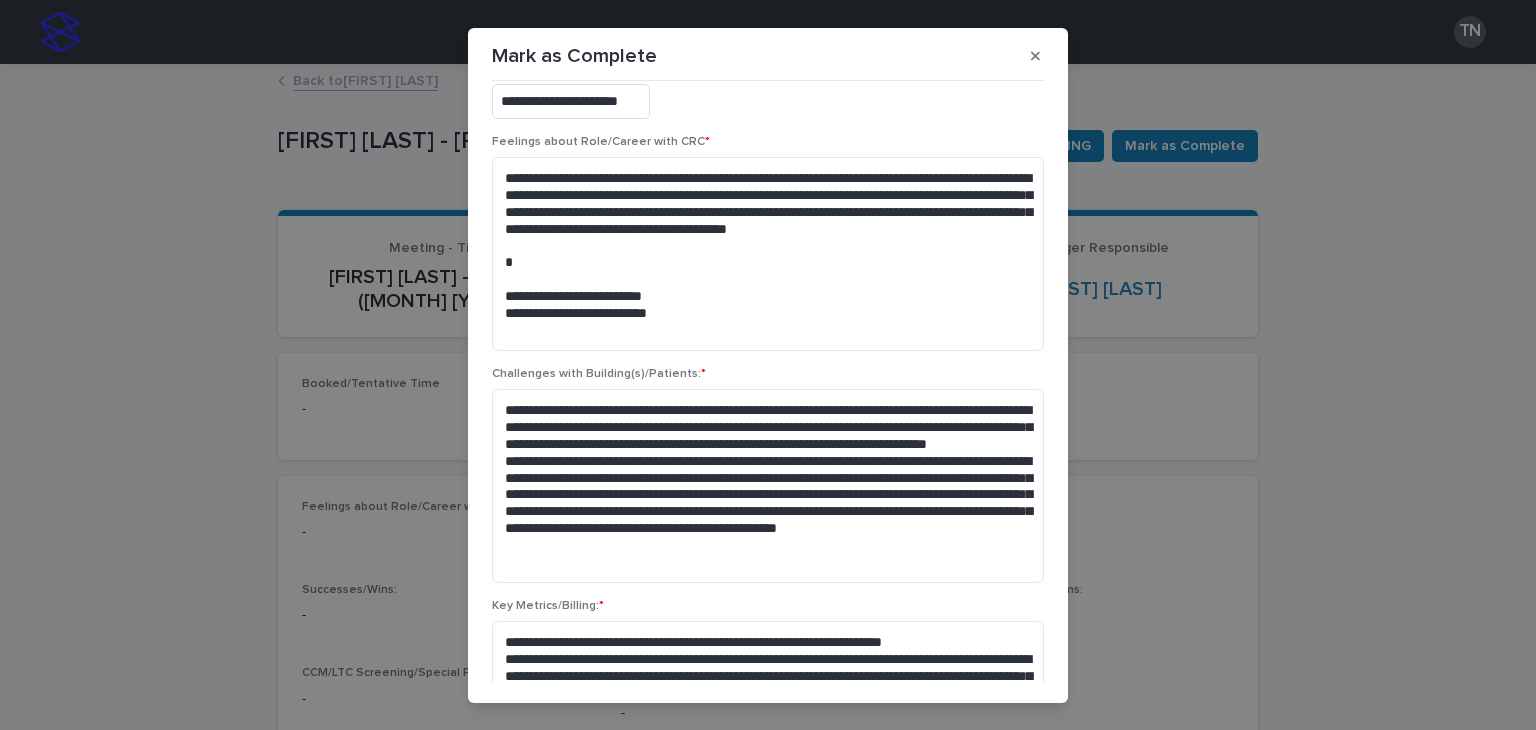 scroll, scrollTop: 0, scrollLeft: 0, axis: both 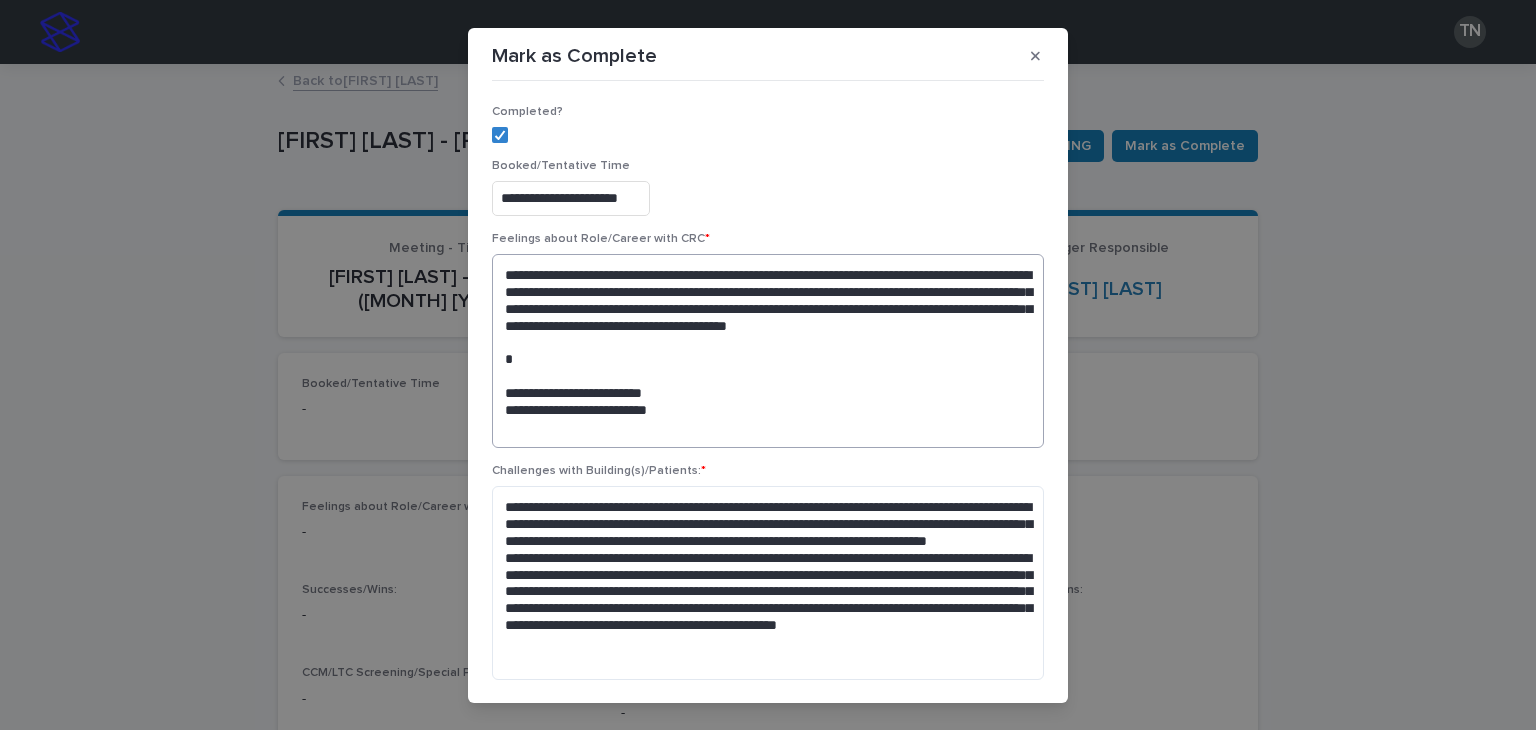 type on "*" 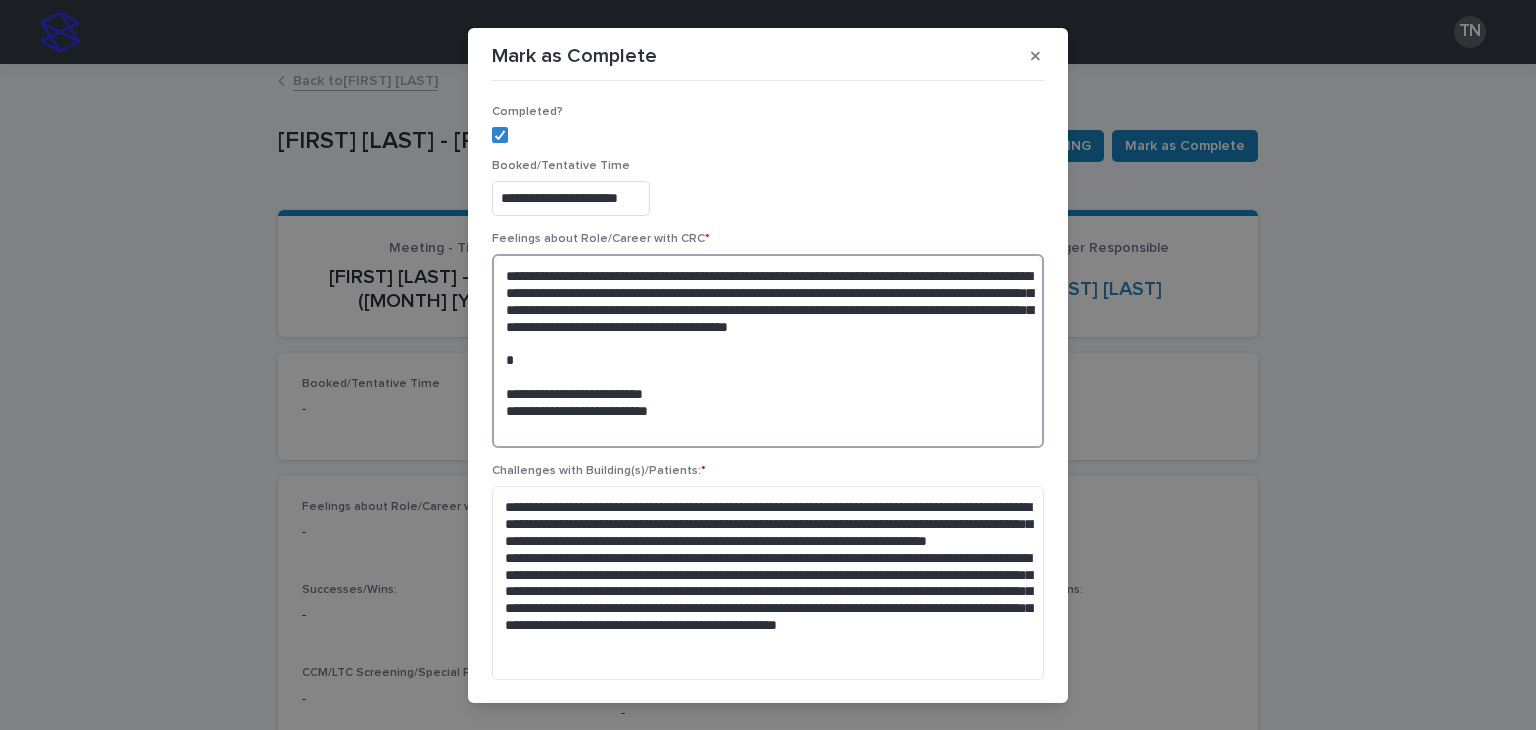 drag, startPoint x: 700, startPoint y: 423, endPoint x: 500, endPoint y: 396, distance: 201.81427 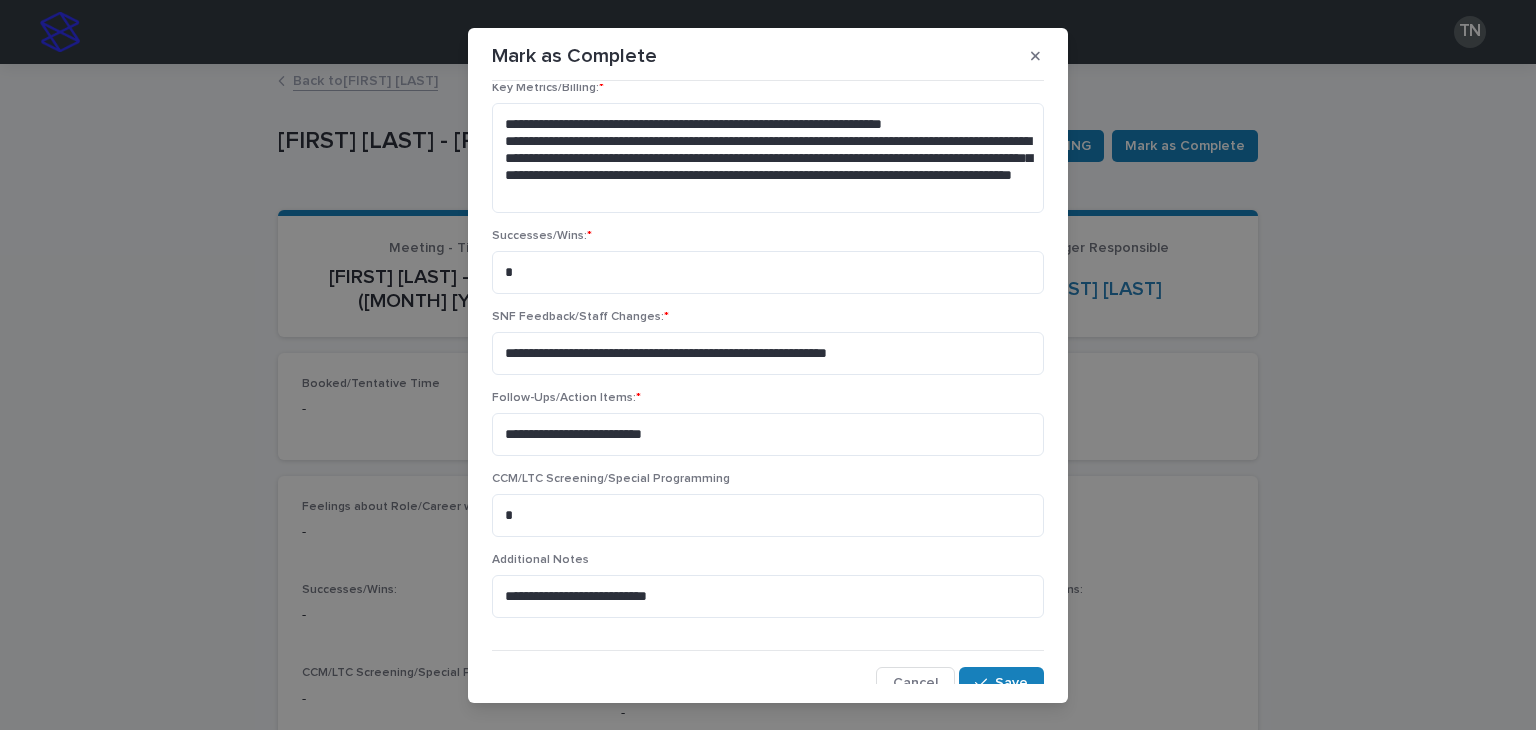 scroll, scrollTop: 546, scrollLeft: 0, axis: vertical 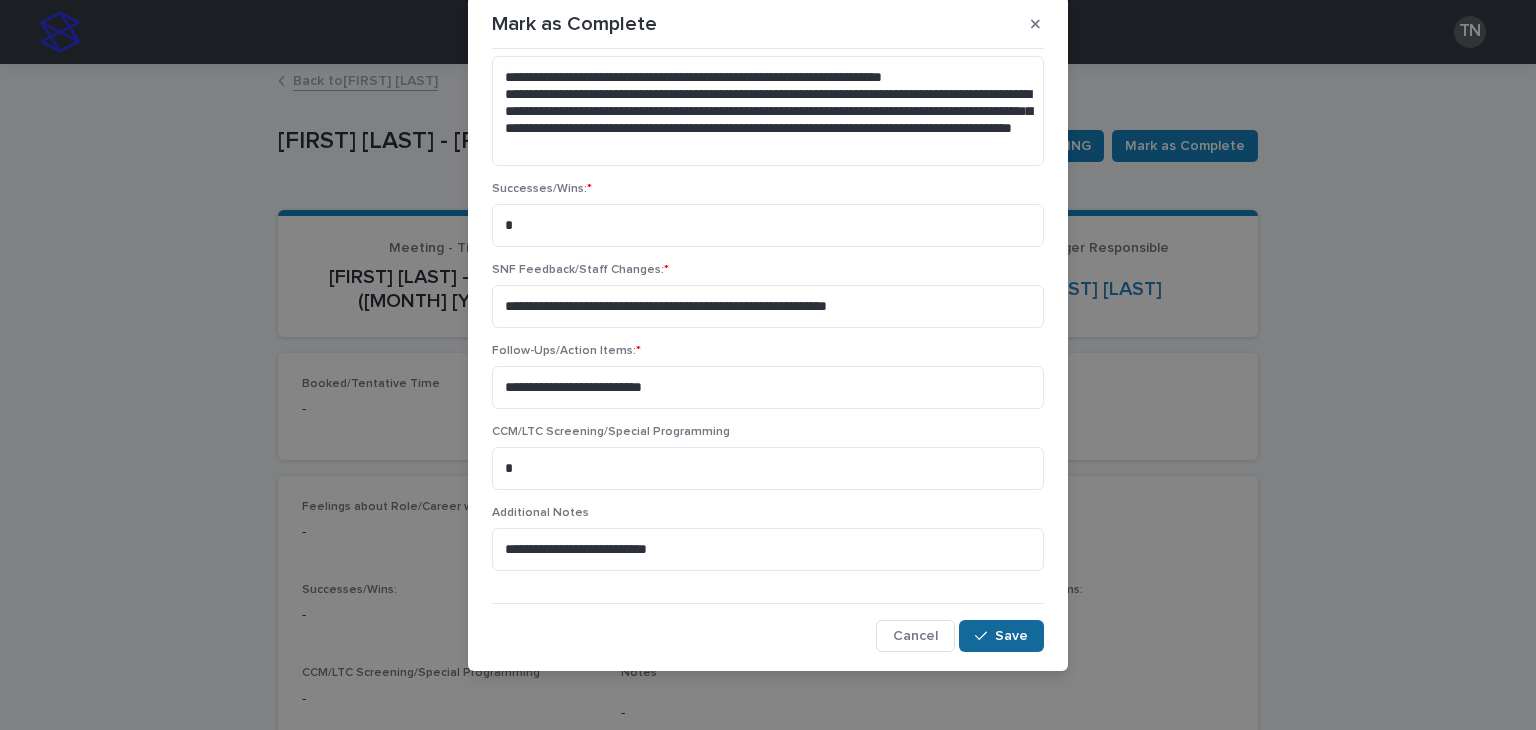 type on "**********" 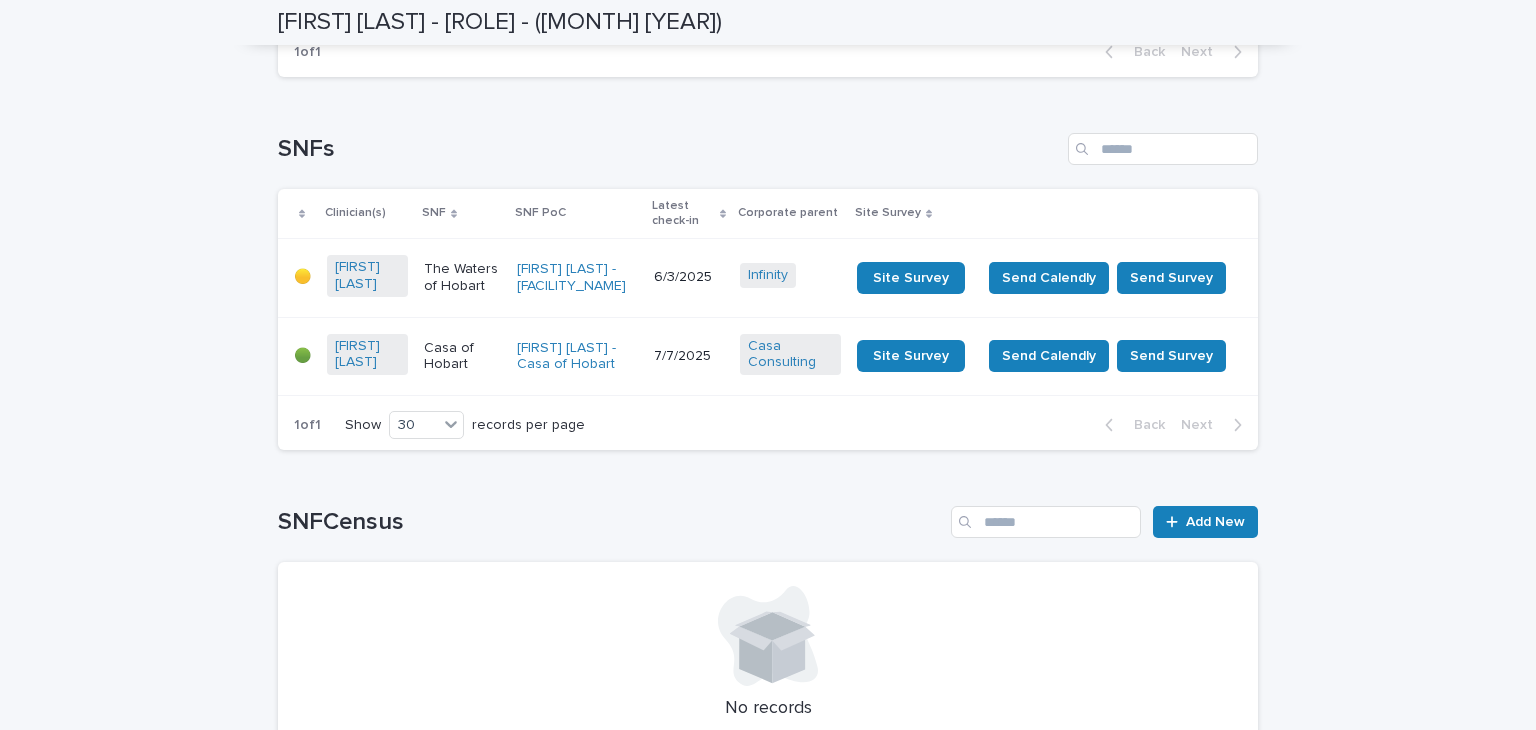 scroll, scrollTop: 1408, scrollLeft: 0, axis: vertical 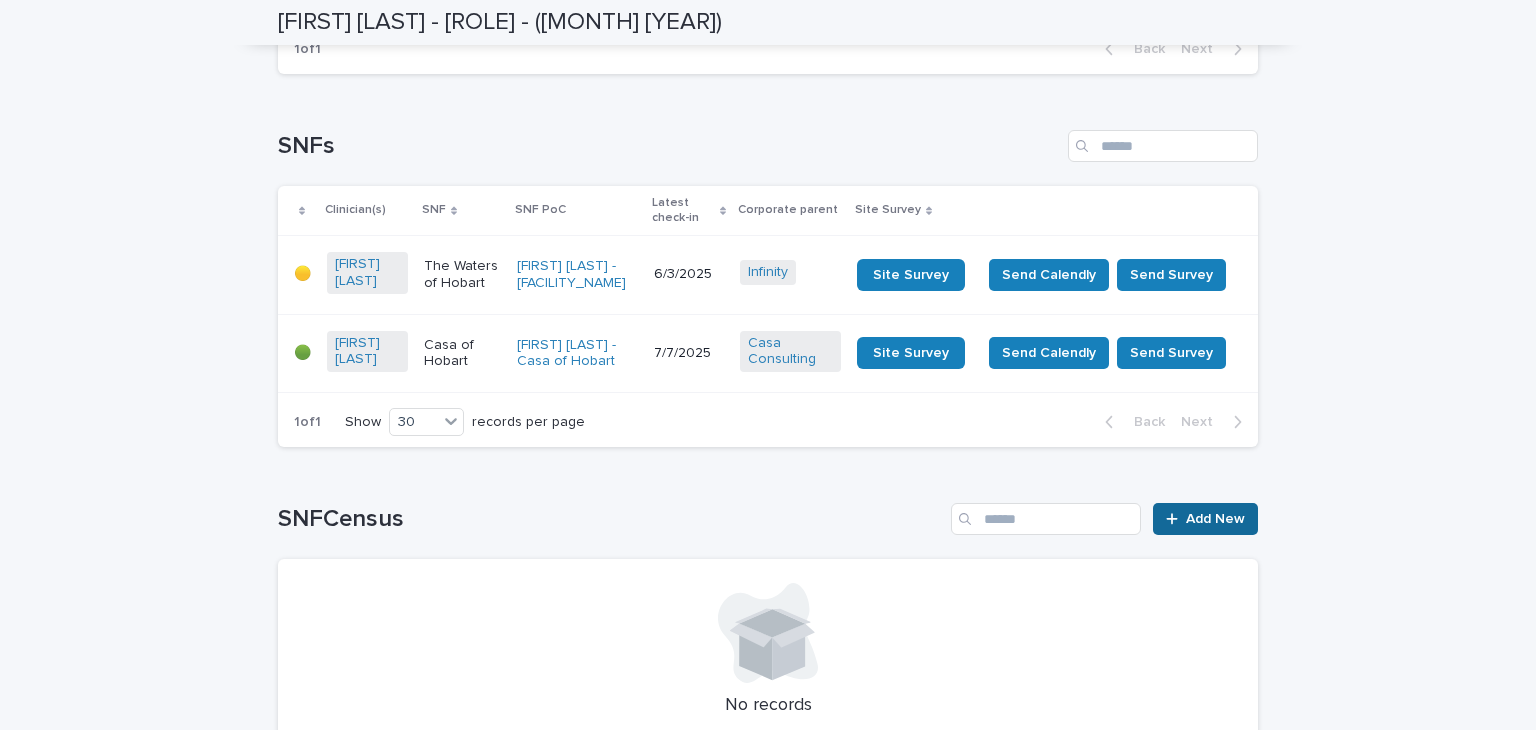 click on "Add New" at bounding box center [1215, 519] 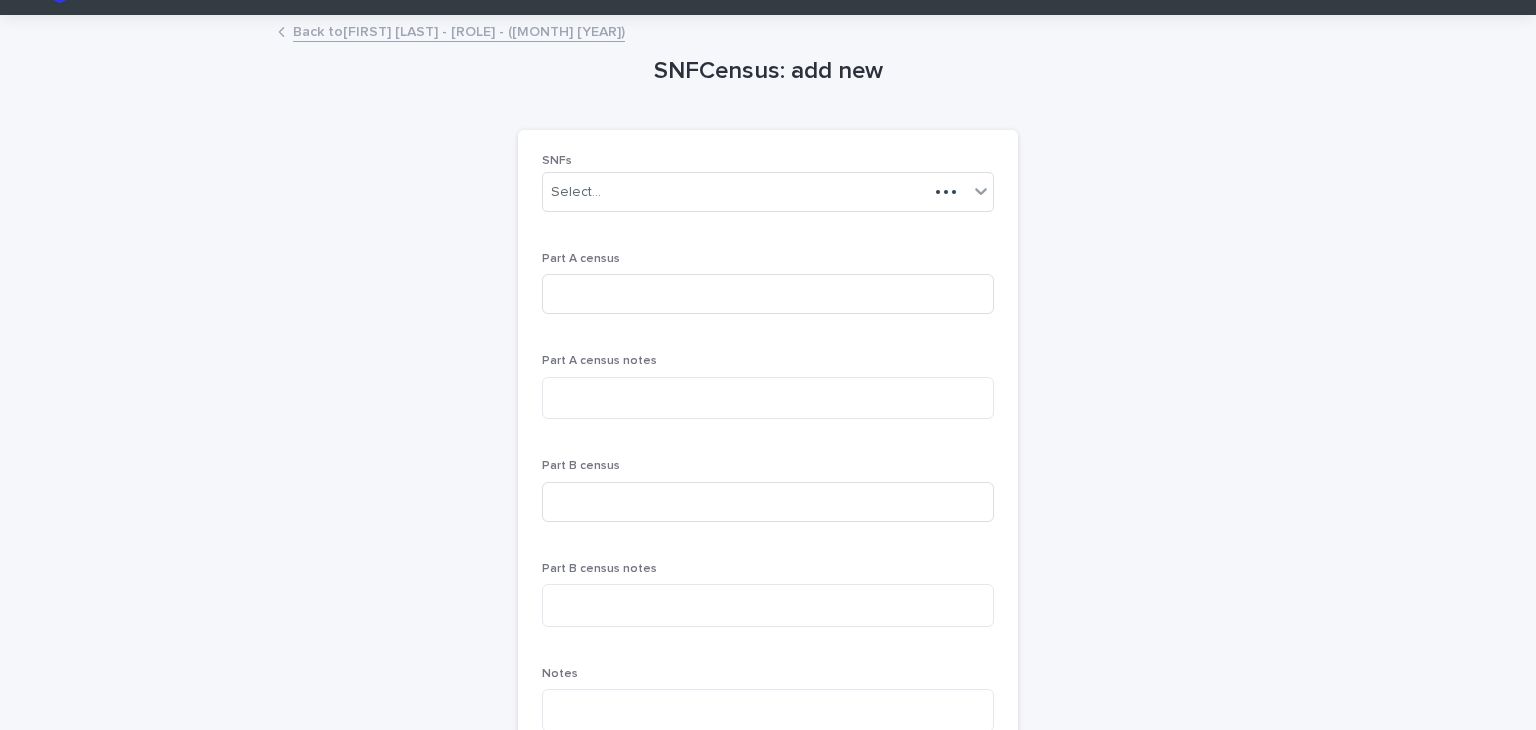 scroll, scrollTop: 0, scrollLeft: 0, axis: both 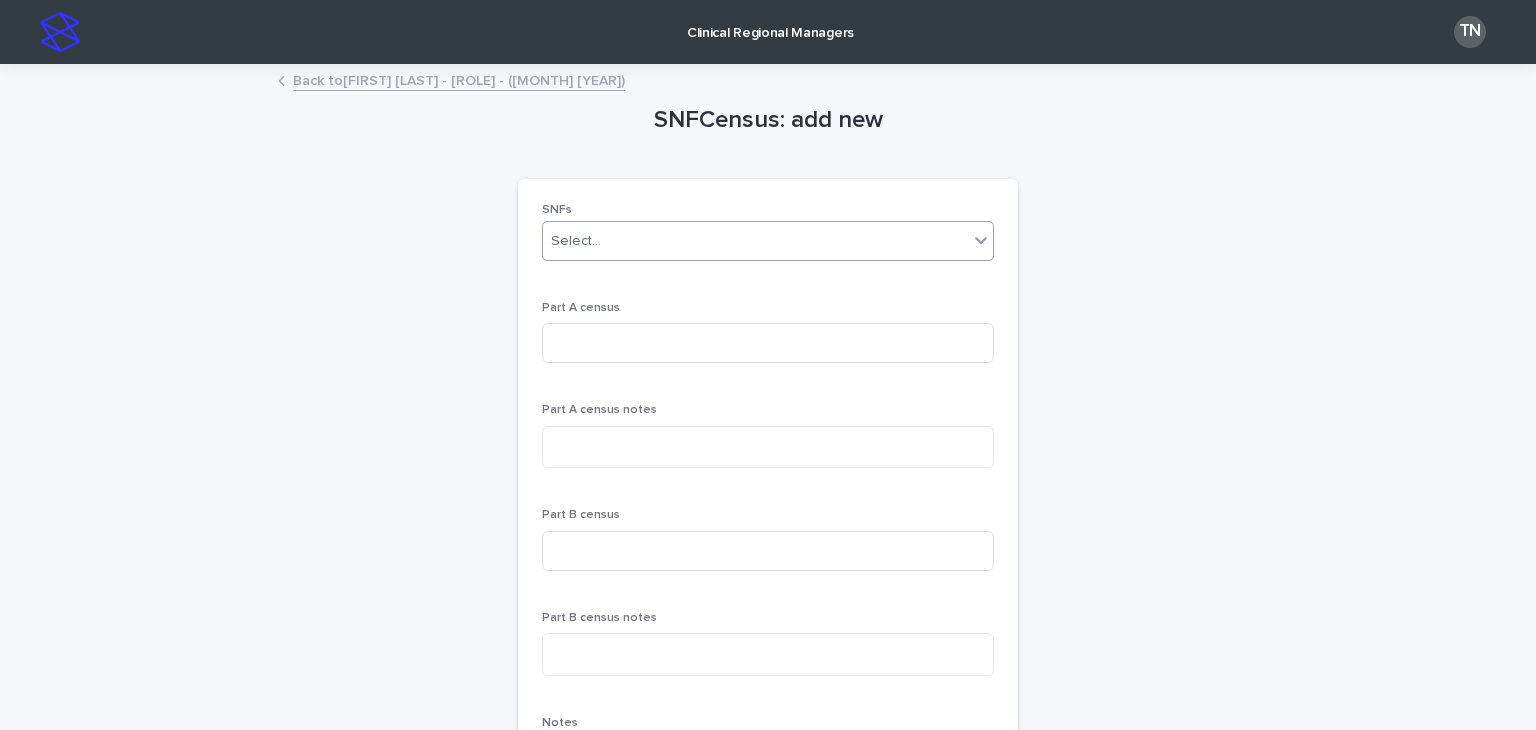 click on "Select..." at bounding box center [755, 241] 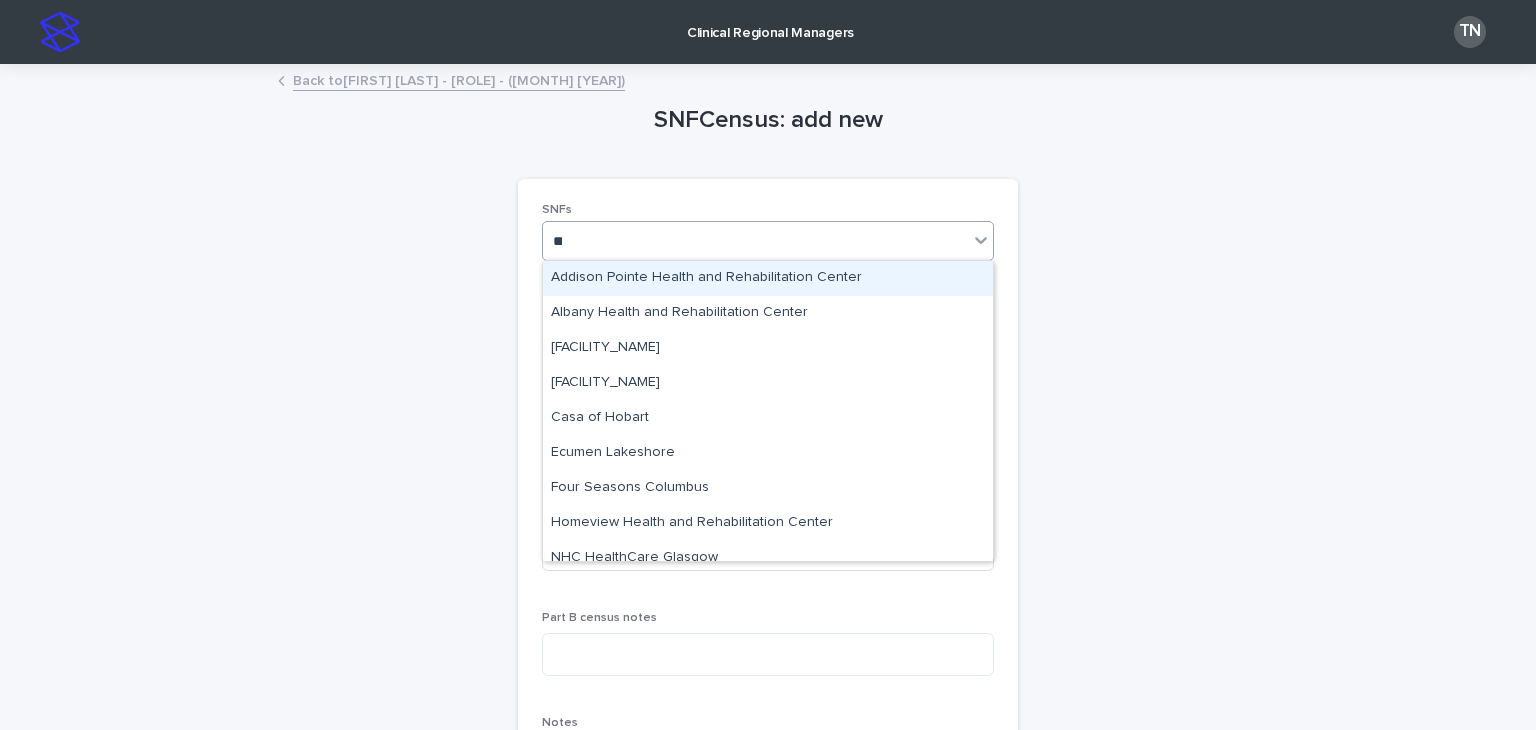 type on "***" 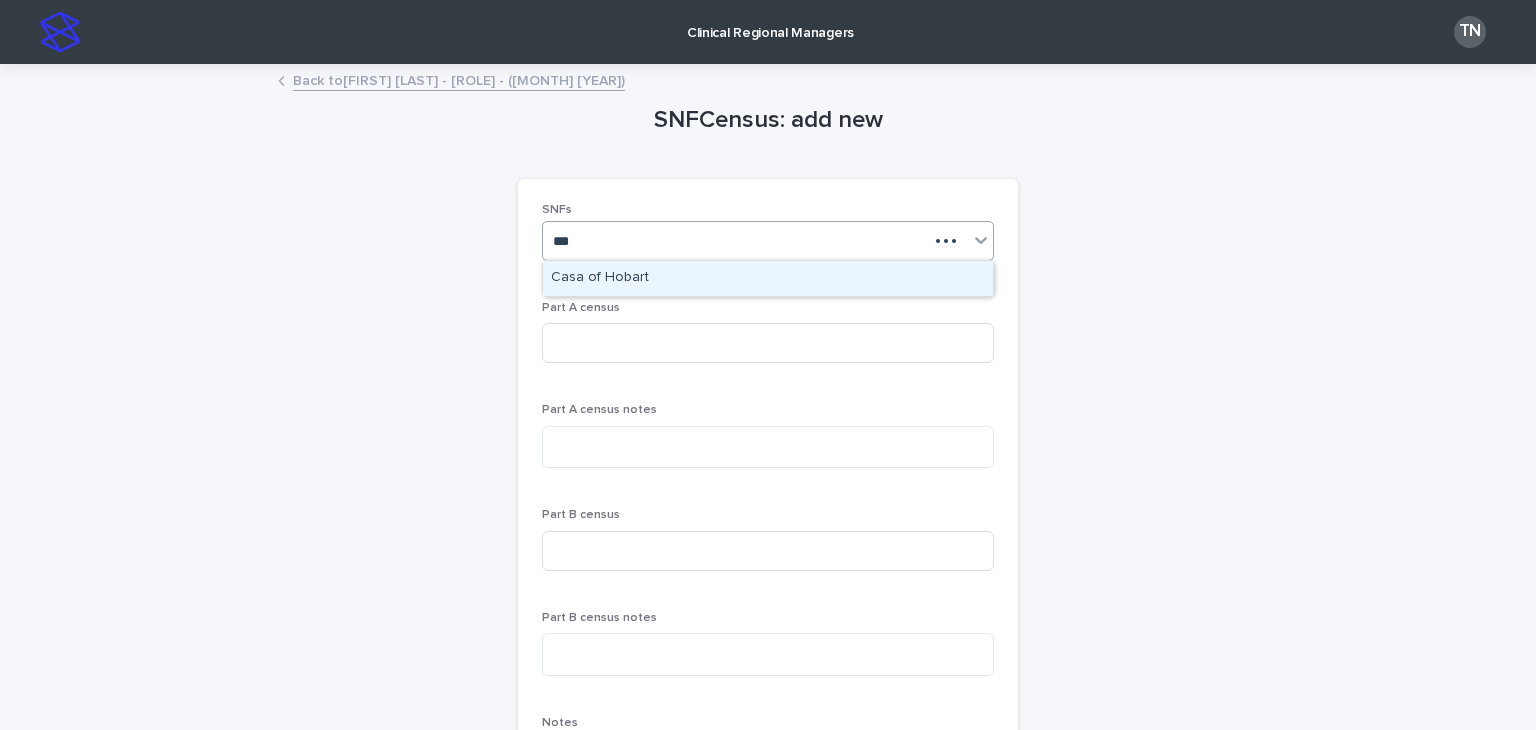 type 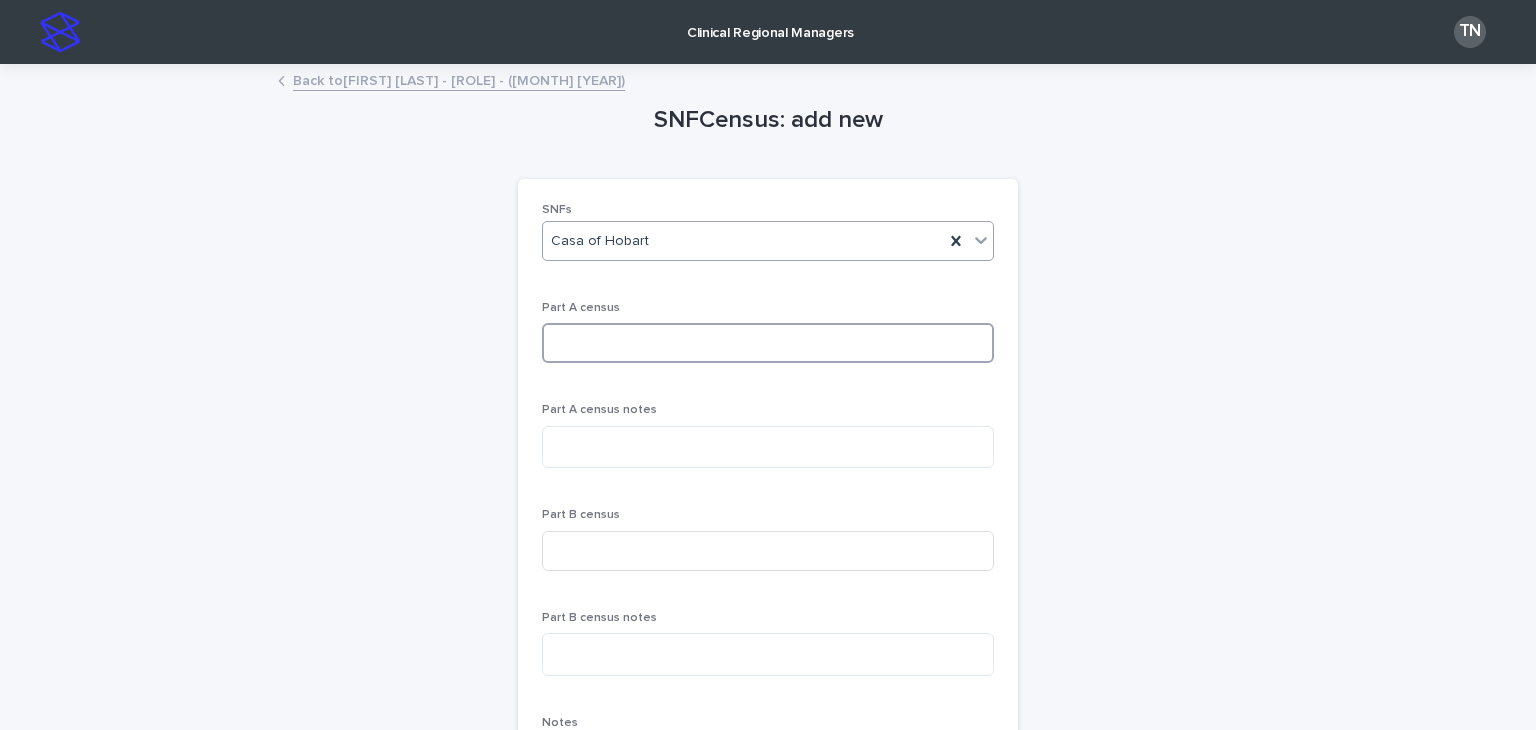 click at bounding box center [768, 343] 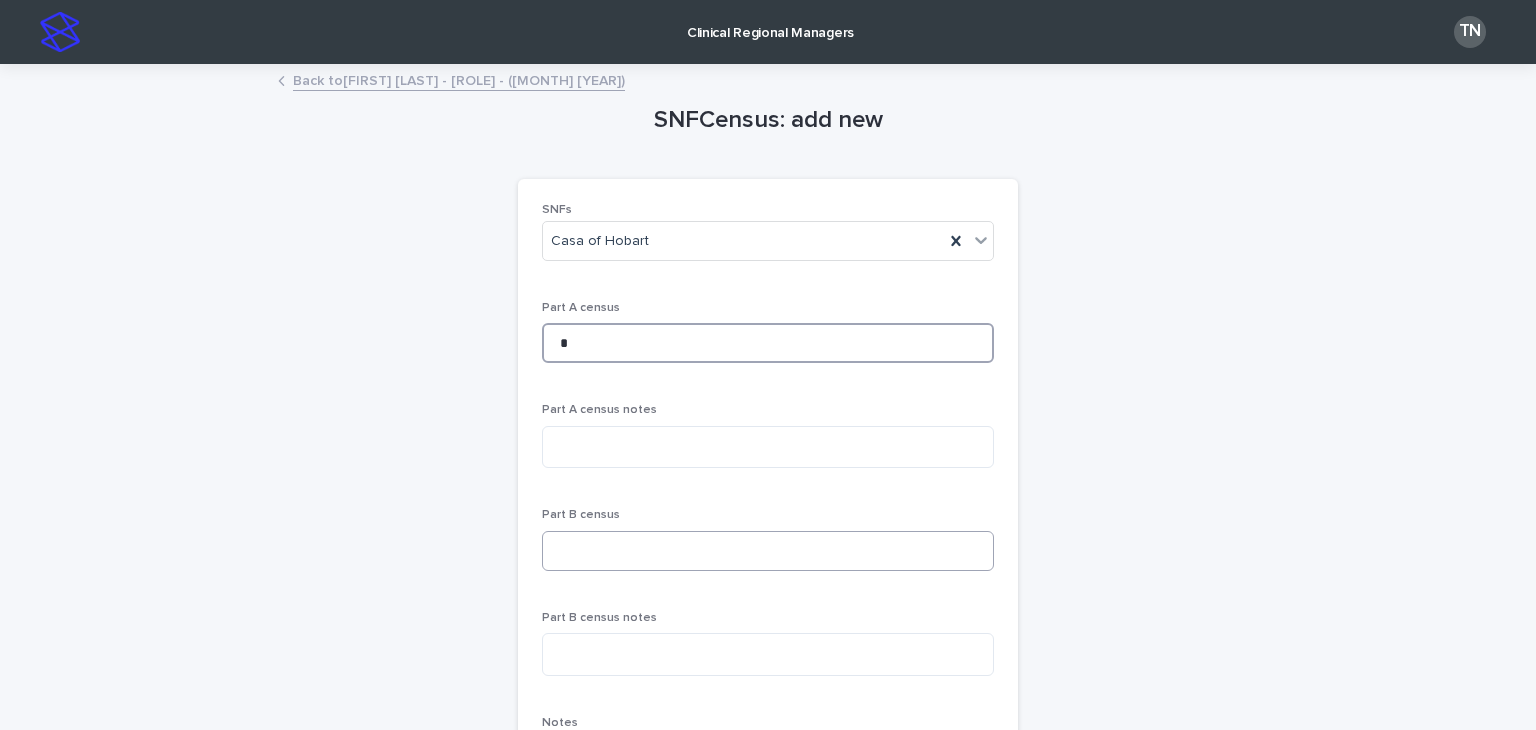 type on "*" 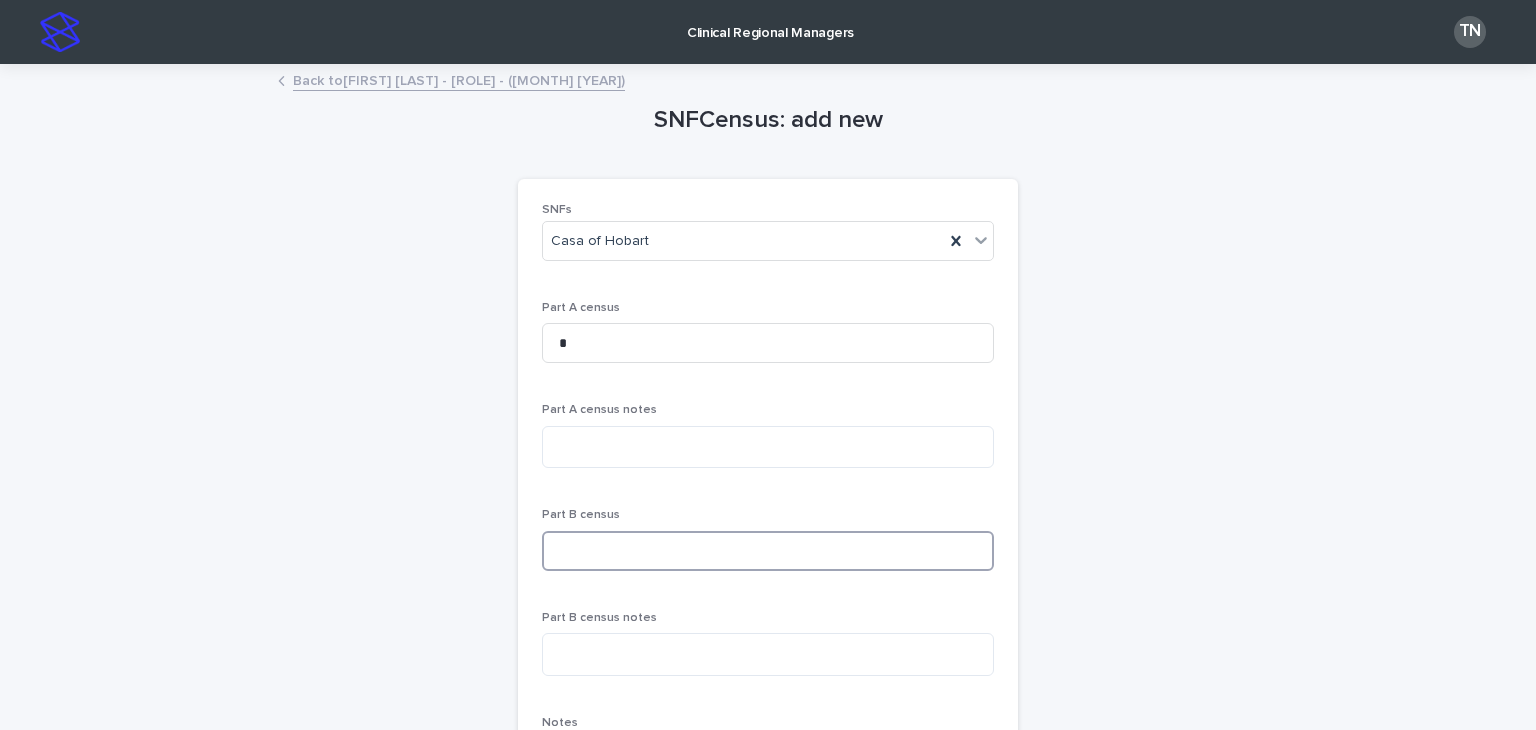 click at bounding box center [768, 551] 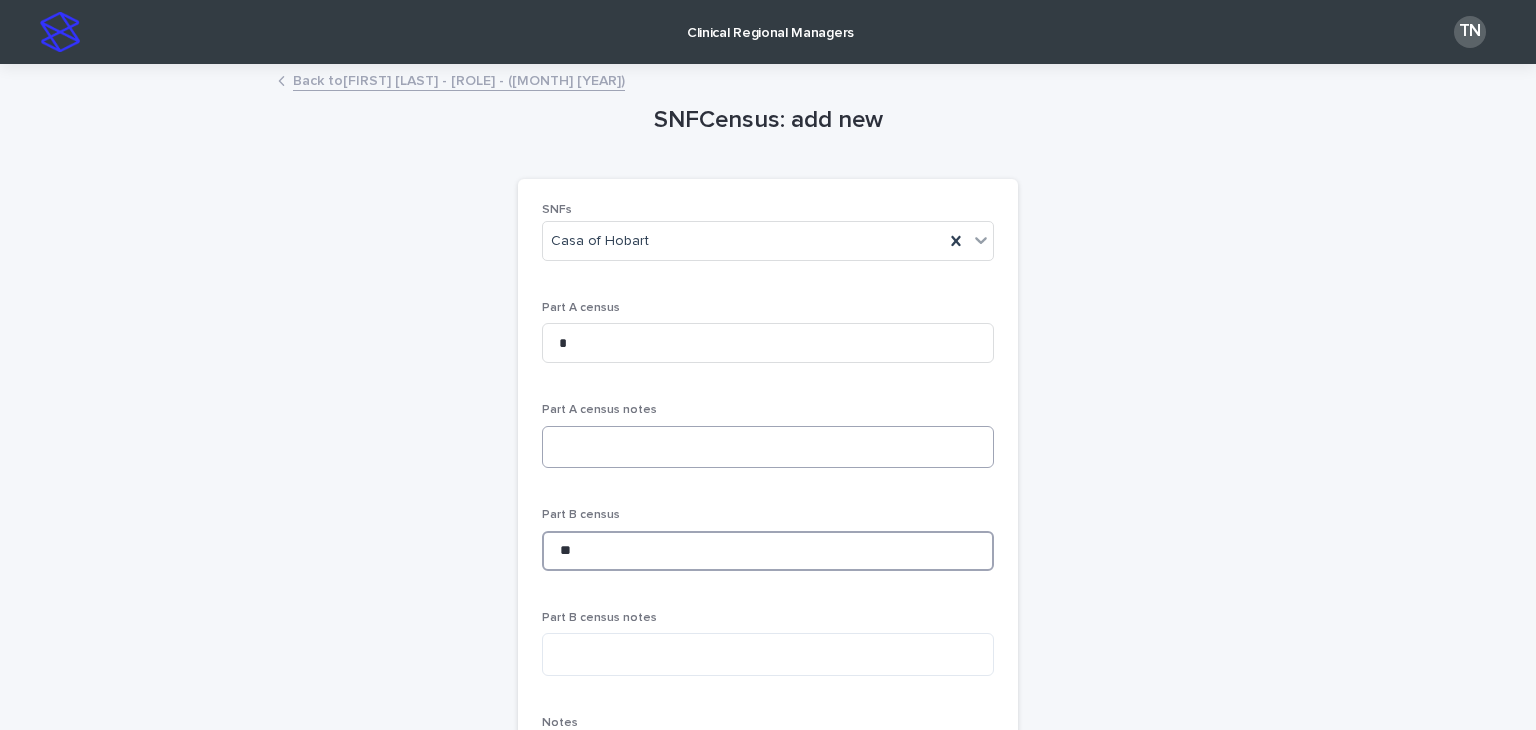 type on "**" 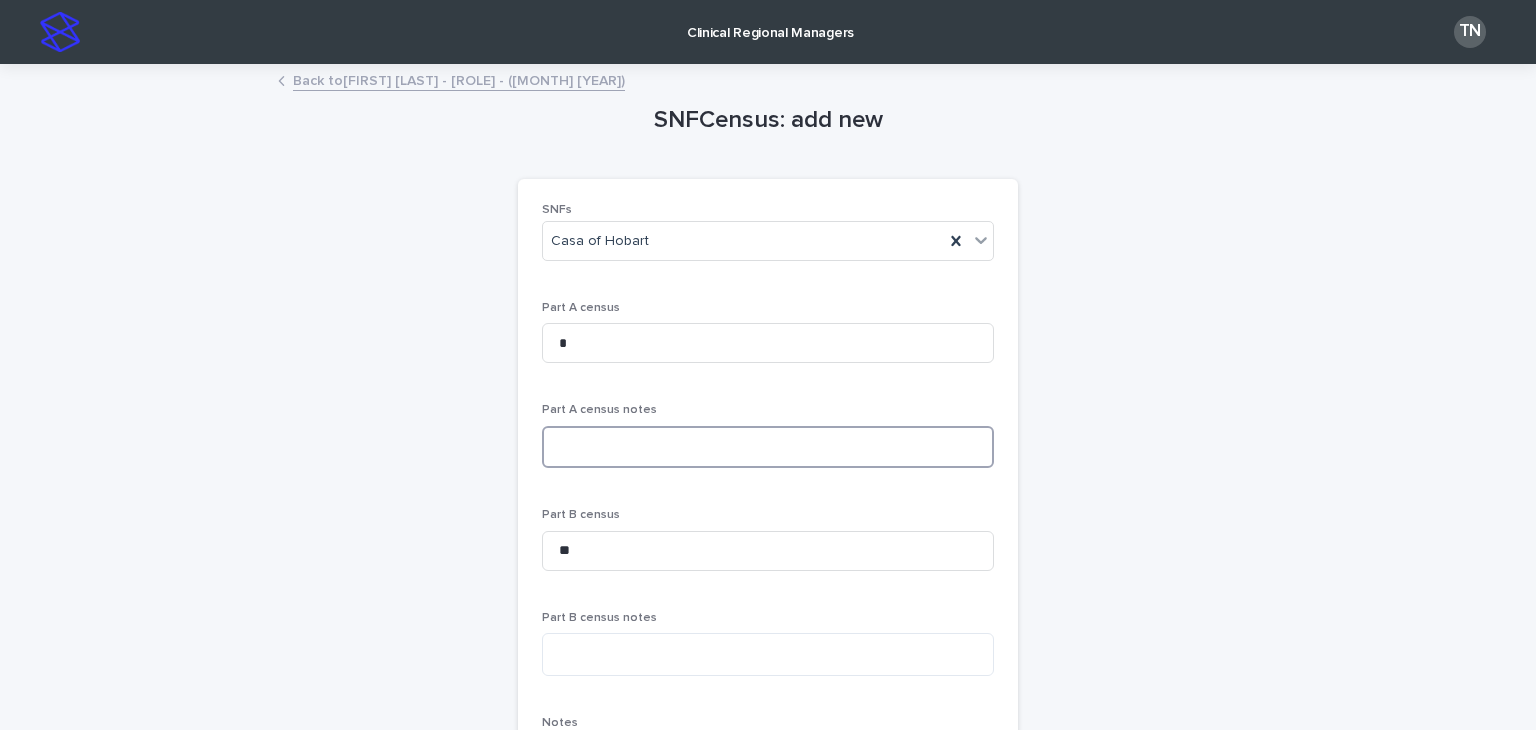 click at bounding box center (768, 447) 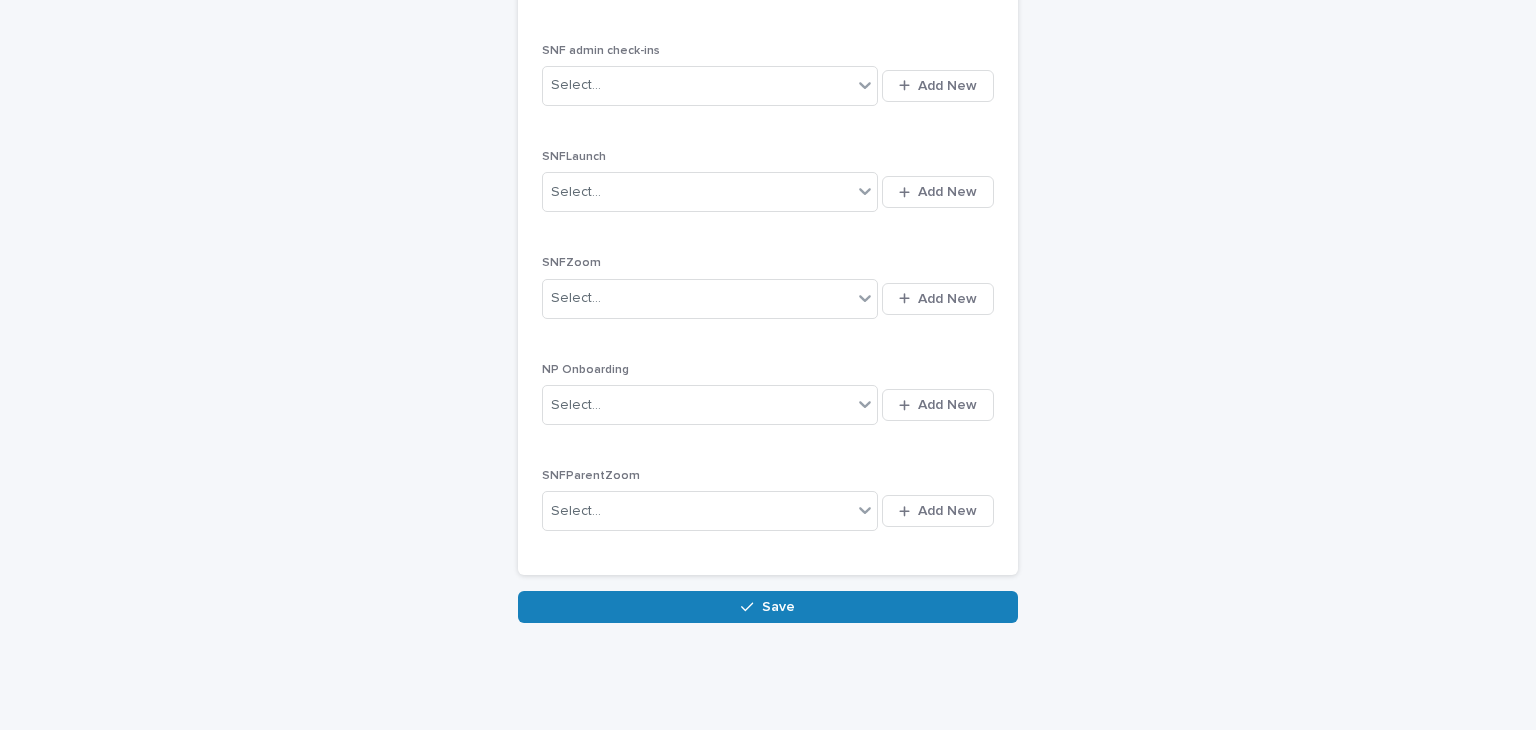 scroll, scrollTop: 968, scrollLeft: 0, axis: vertical 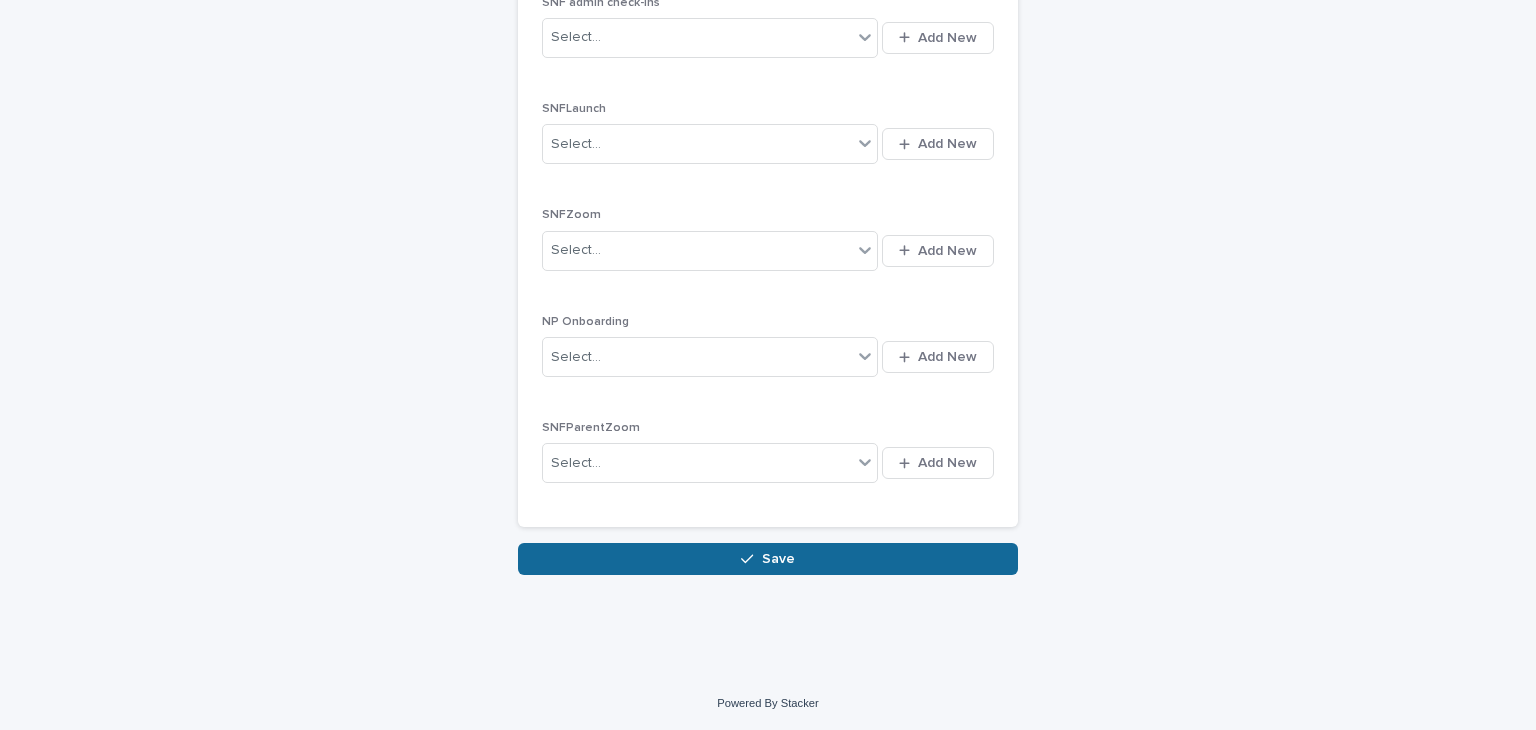 click on "Save" at bounding box center (768, 559) 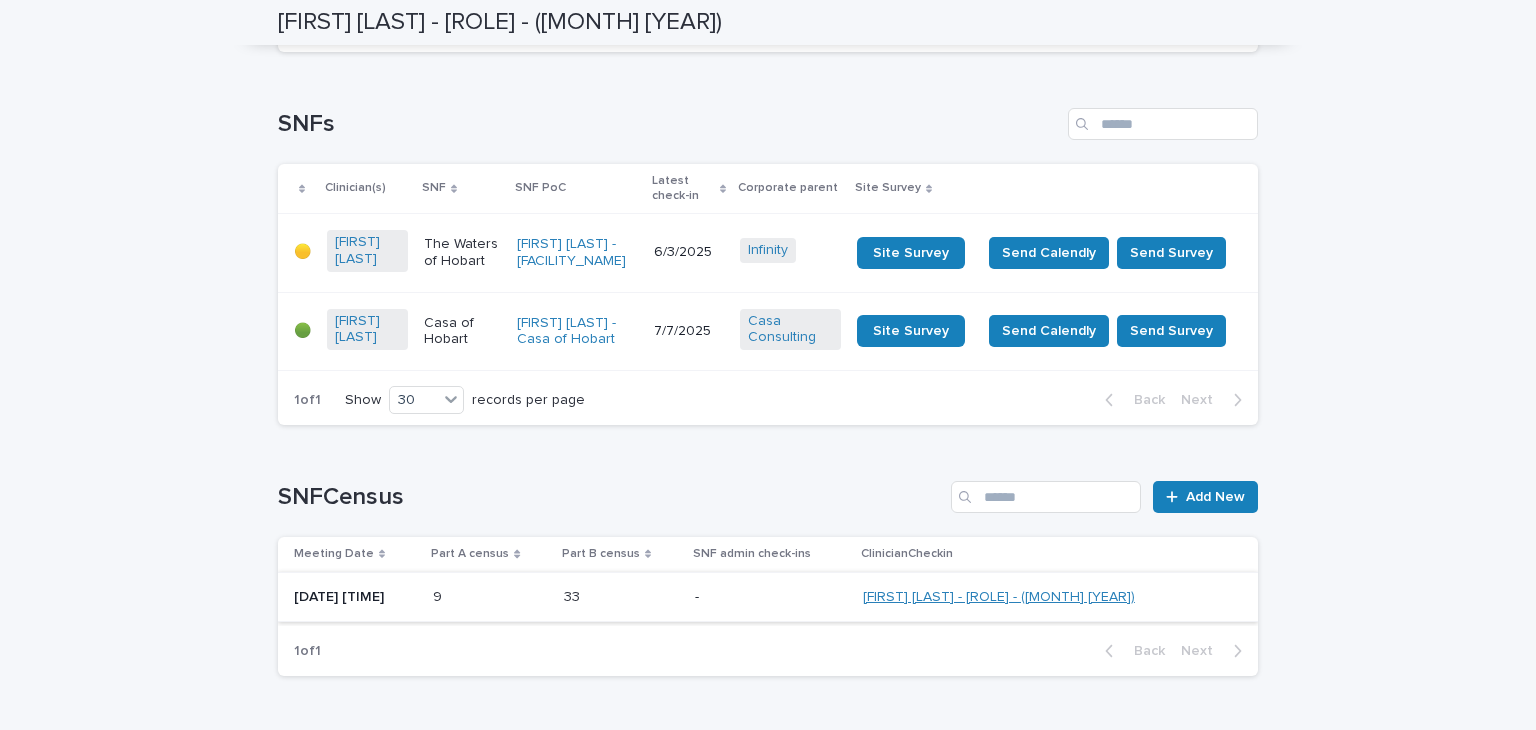 scroll, scrollTop: 1551, scrollLeft: 0, axis: vertical 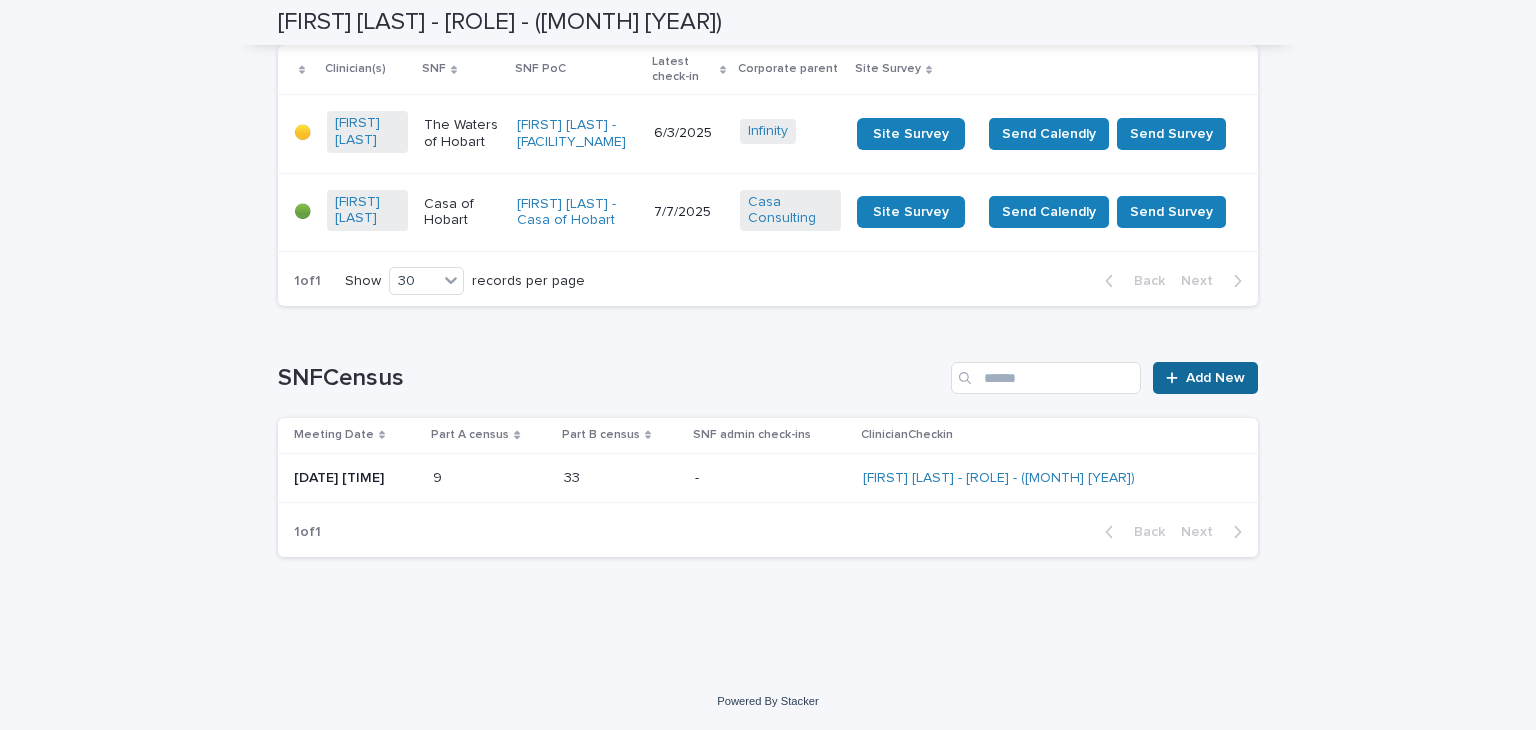 click on "Add New" at bounding box center [1215, 378] 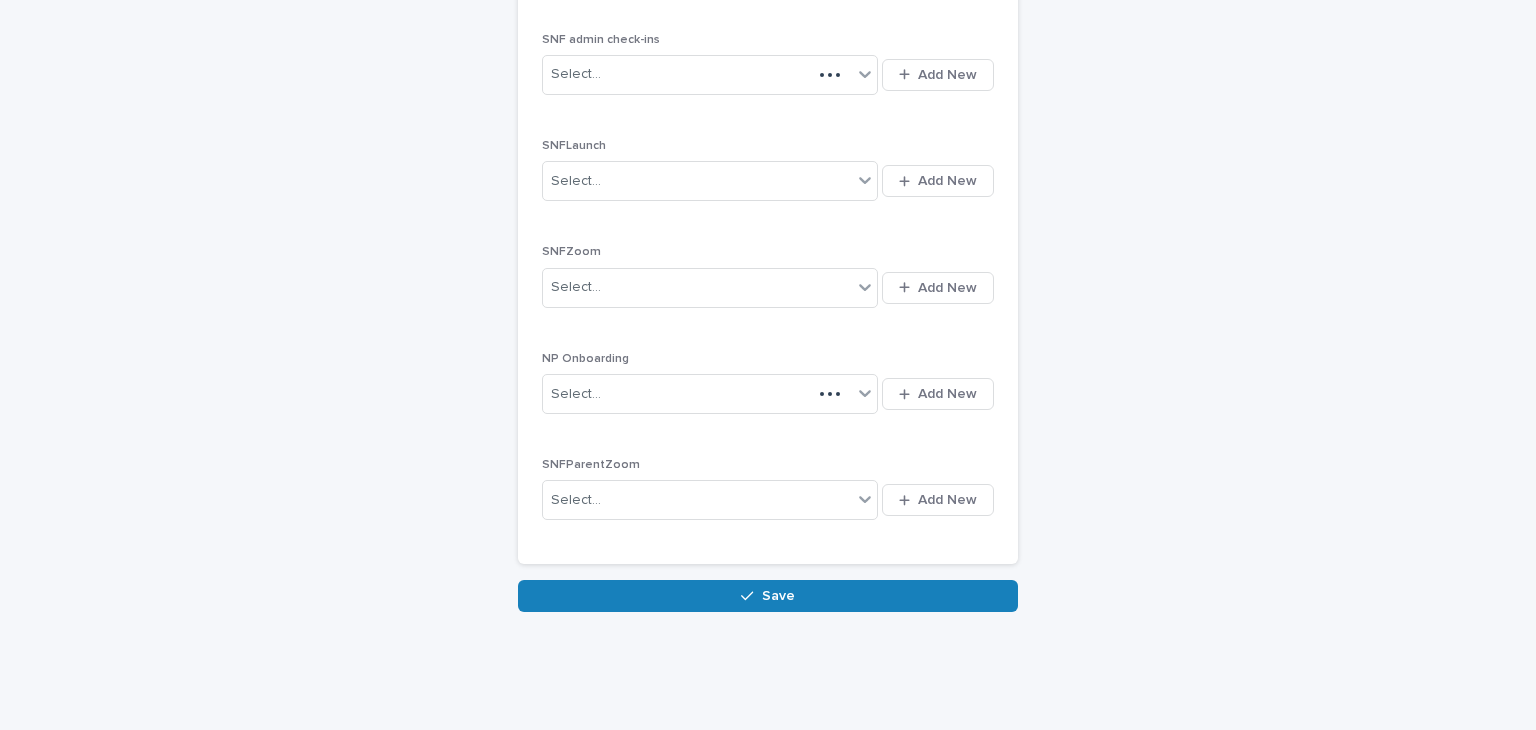 scroll, scrollTop: 0, scrollLeft: 0, axis: both 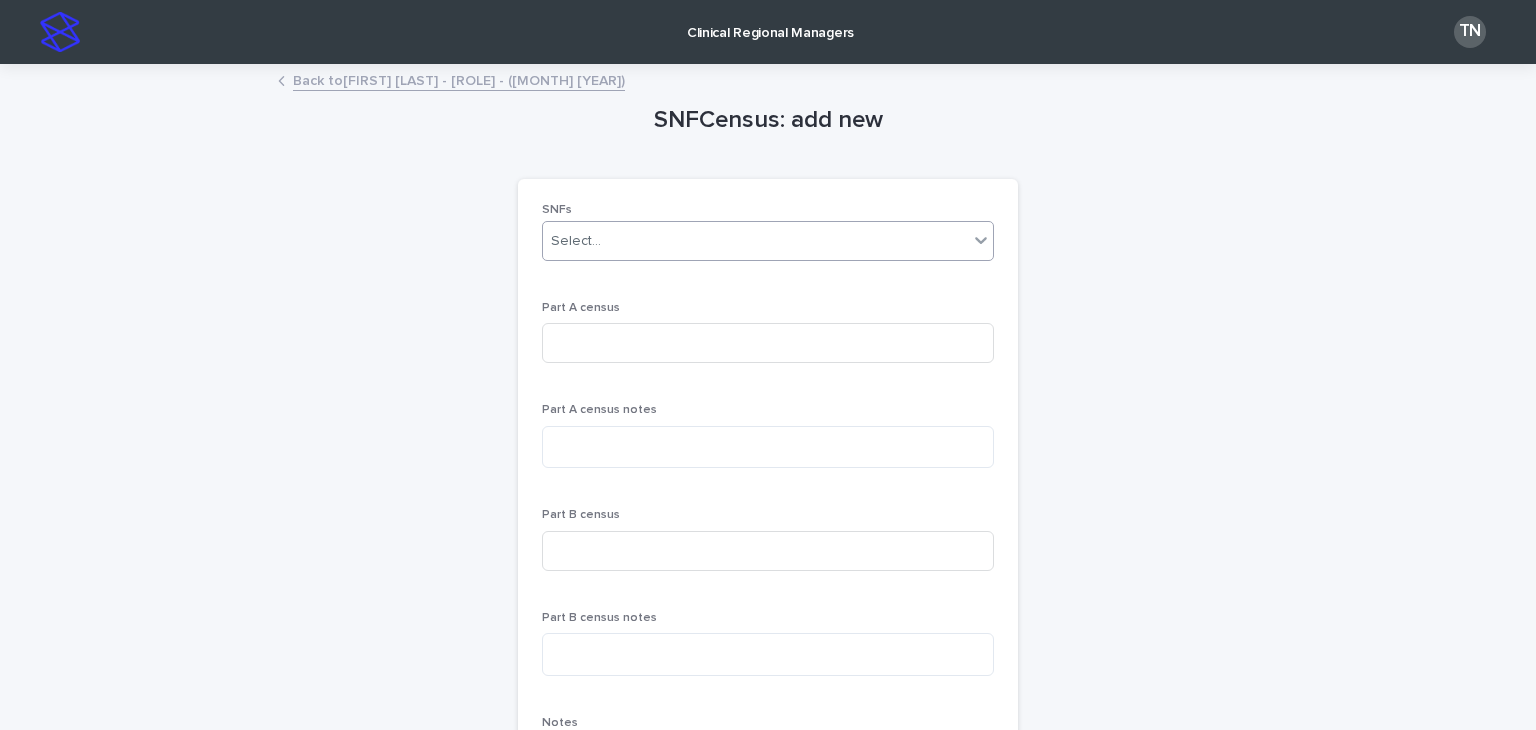 click on "Select..." at bounding box center [755, 241] 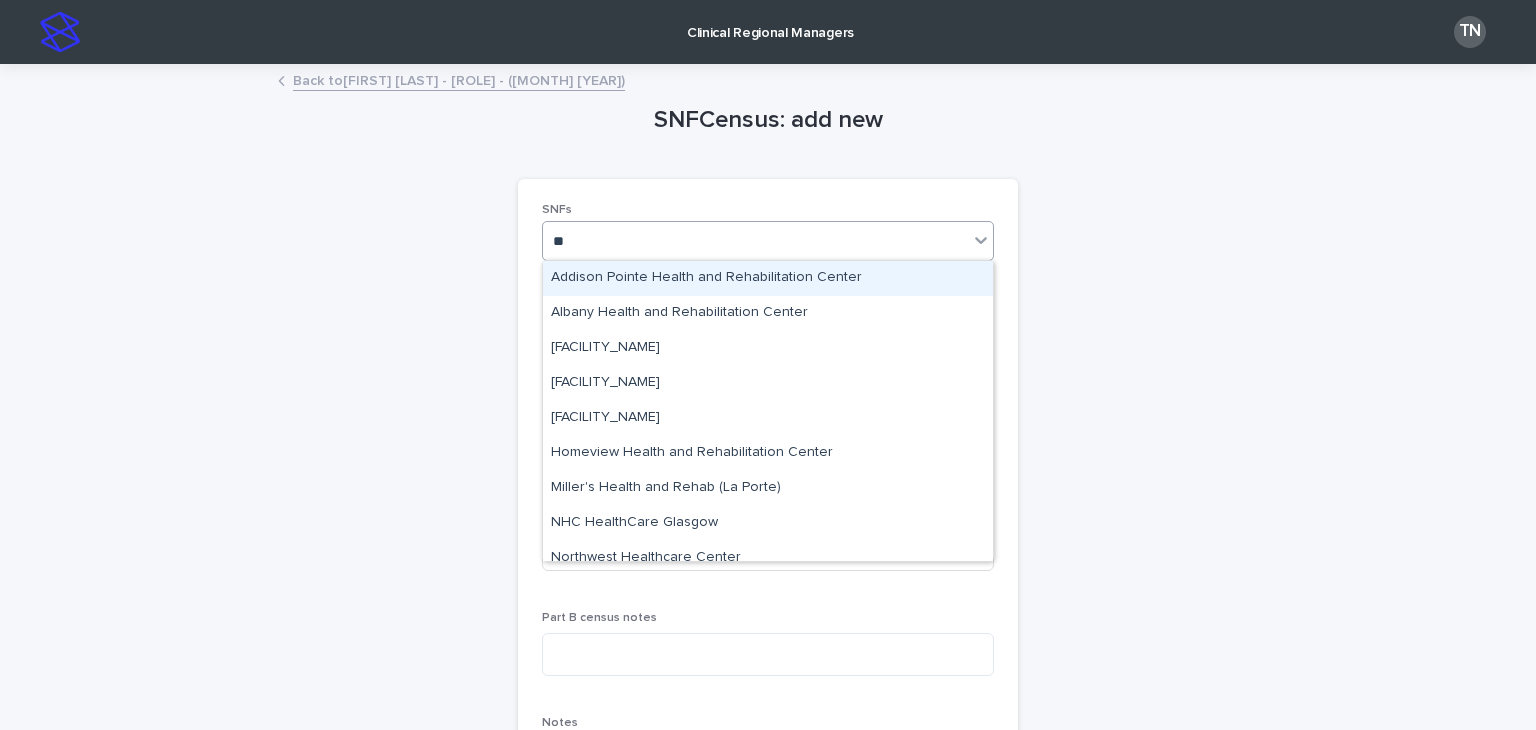 type on "***" 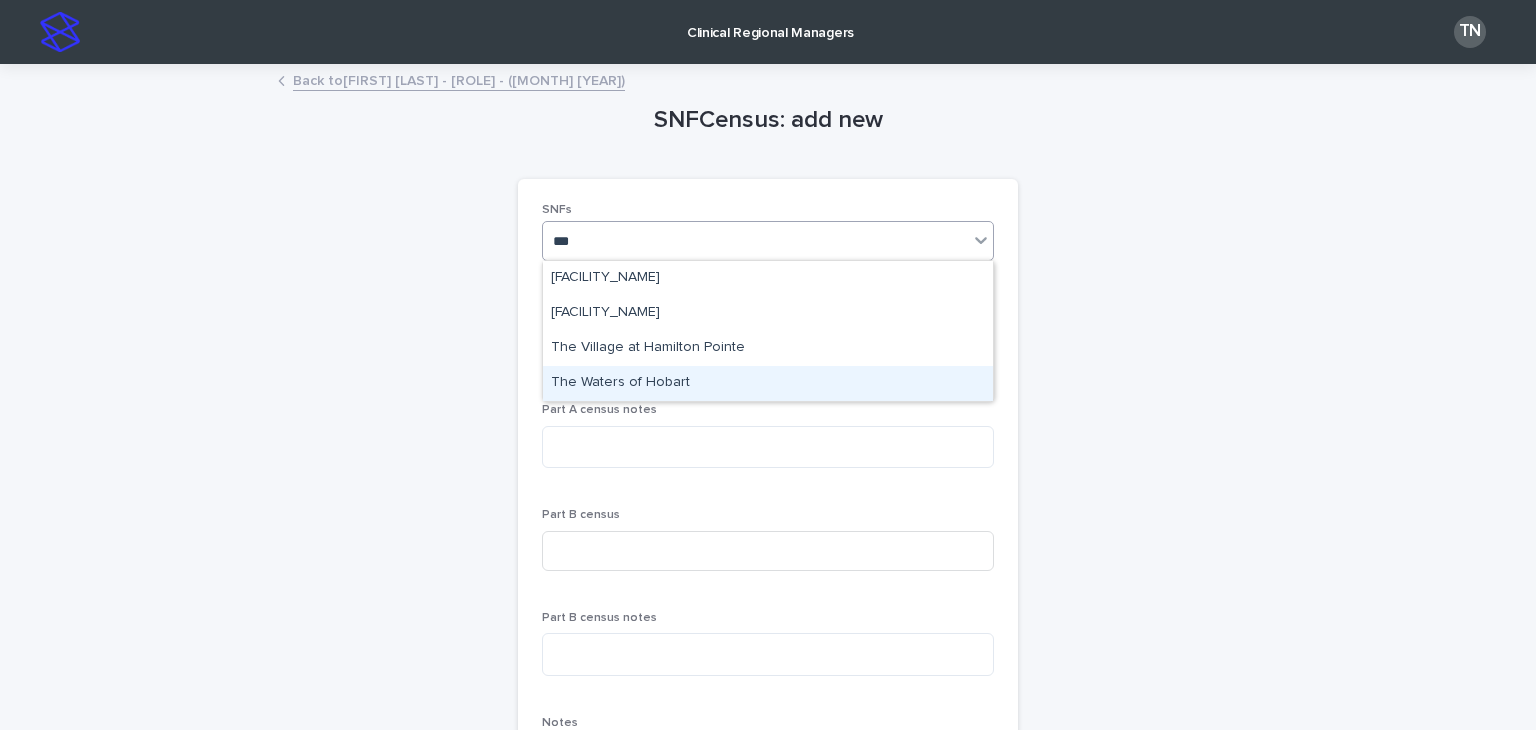 click on "The Waters of Hobart" at bounding box center (768, 383) 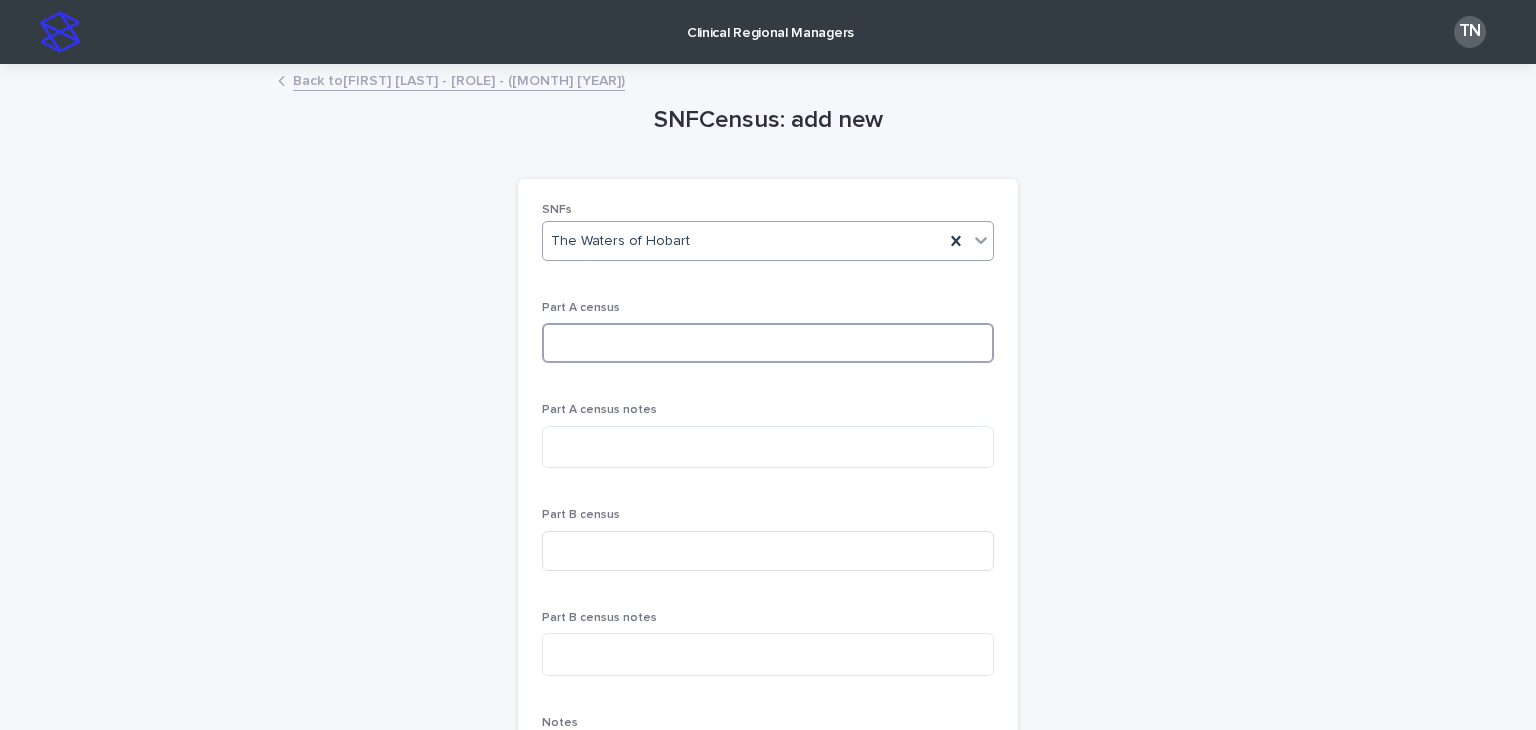 click at bounding box center [768, 343] 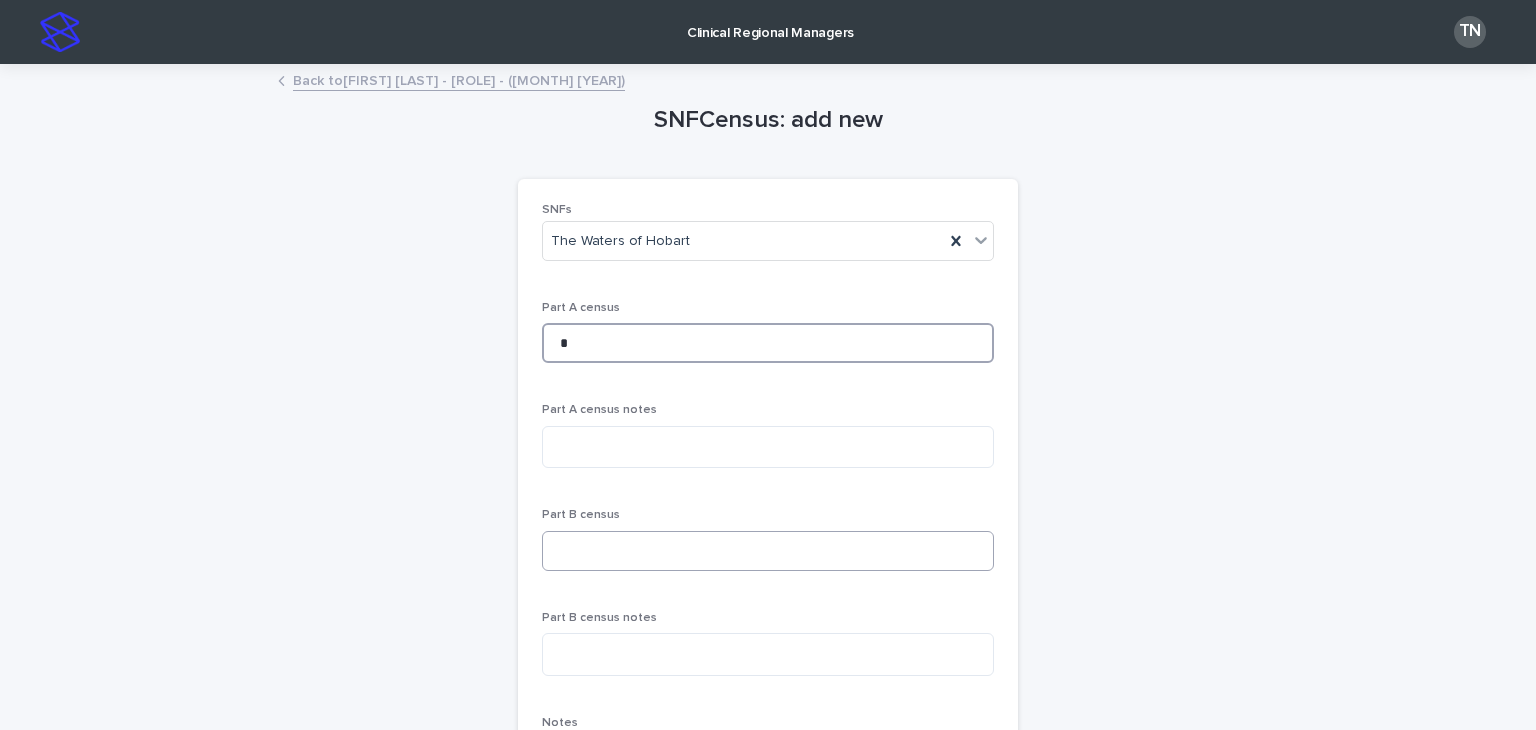 type on "*" 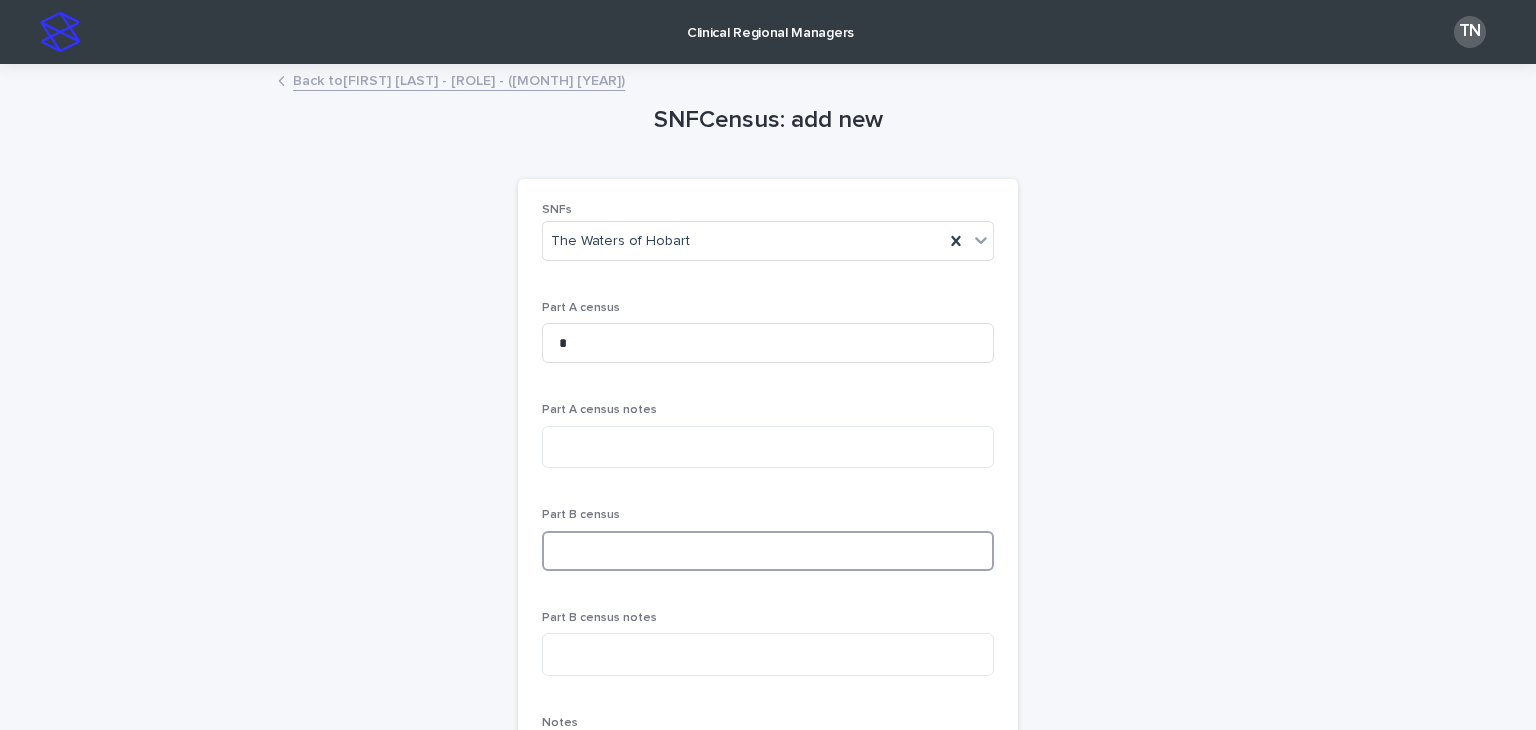 click at bounding box center (768, 551) 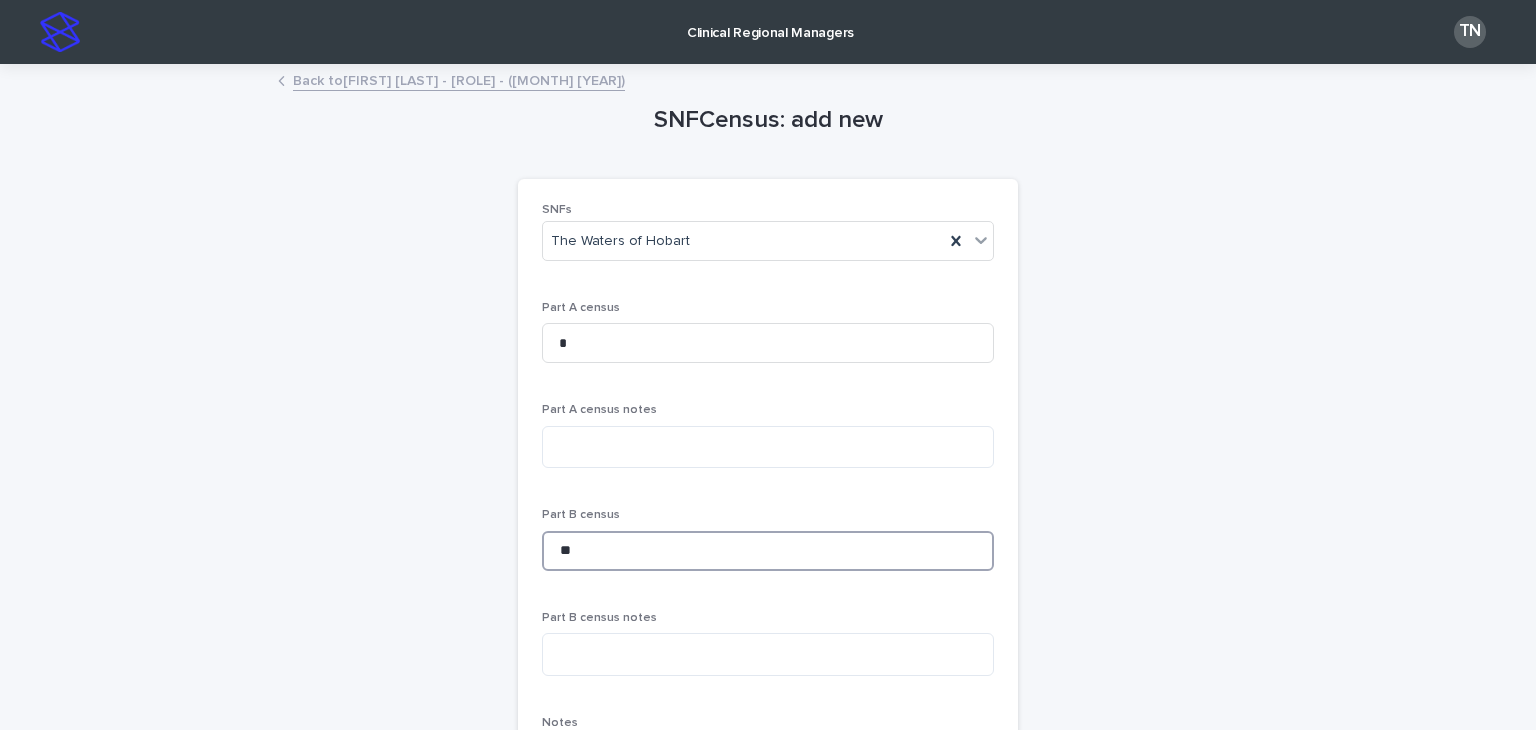 type on "**" 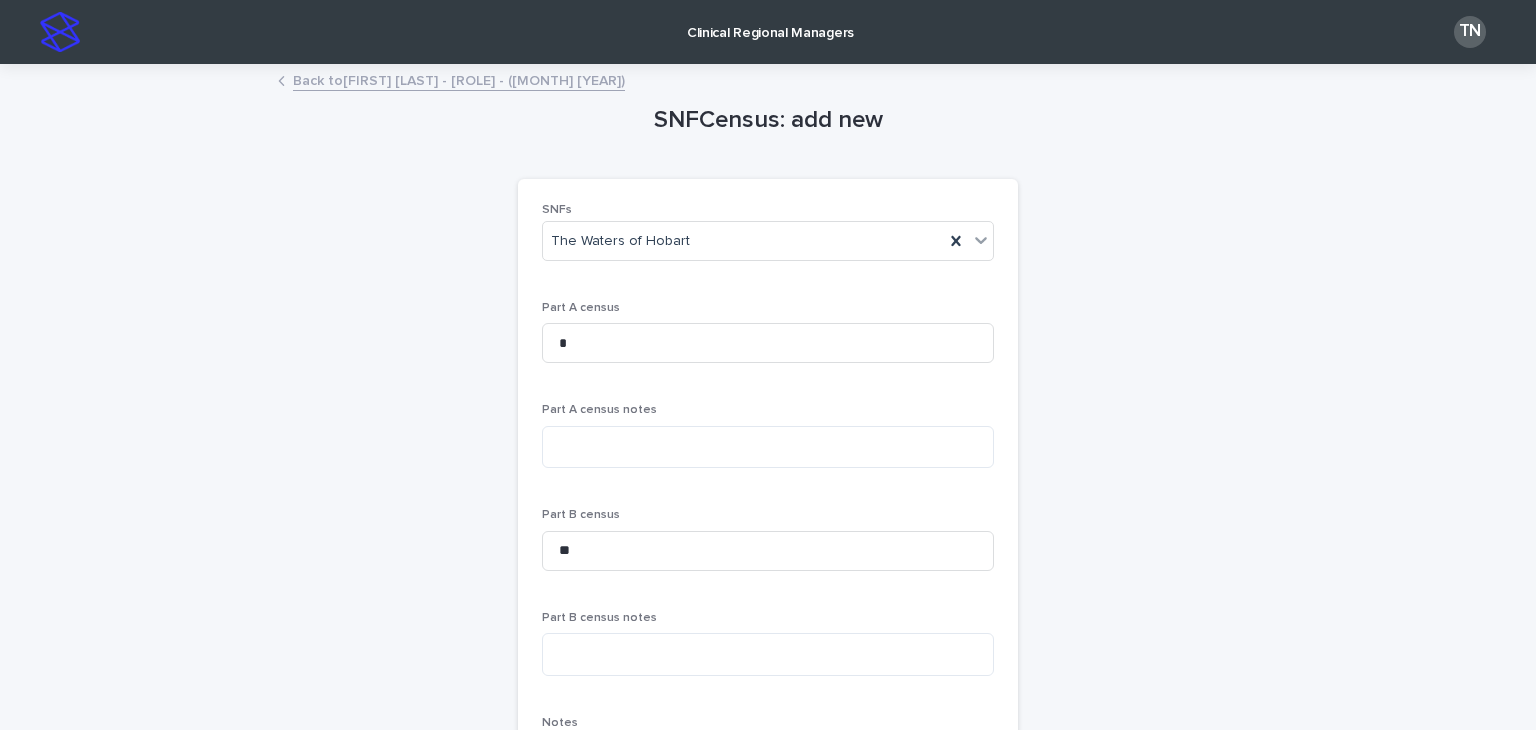 click on "SNFs [FACILITY_NAME] Part A census * Part A census notes Part B census ** Part B census notes Notes ClinicianCheckin [FIRST] [LAST] - [ROLE] - ([MONTH] [YEAR]) Add New SNF admin check-ins Select... Add New SNFLaunch Select... Add New SNFZoom Select... Add New NP Onboarding Select... Add New SNFParentZoom Select... Add New" at bounding box center (768, 837) 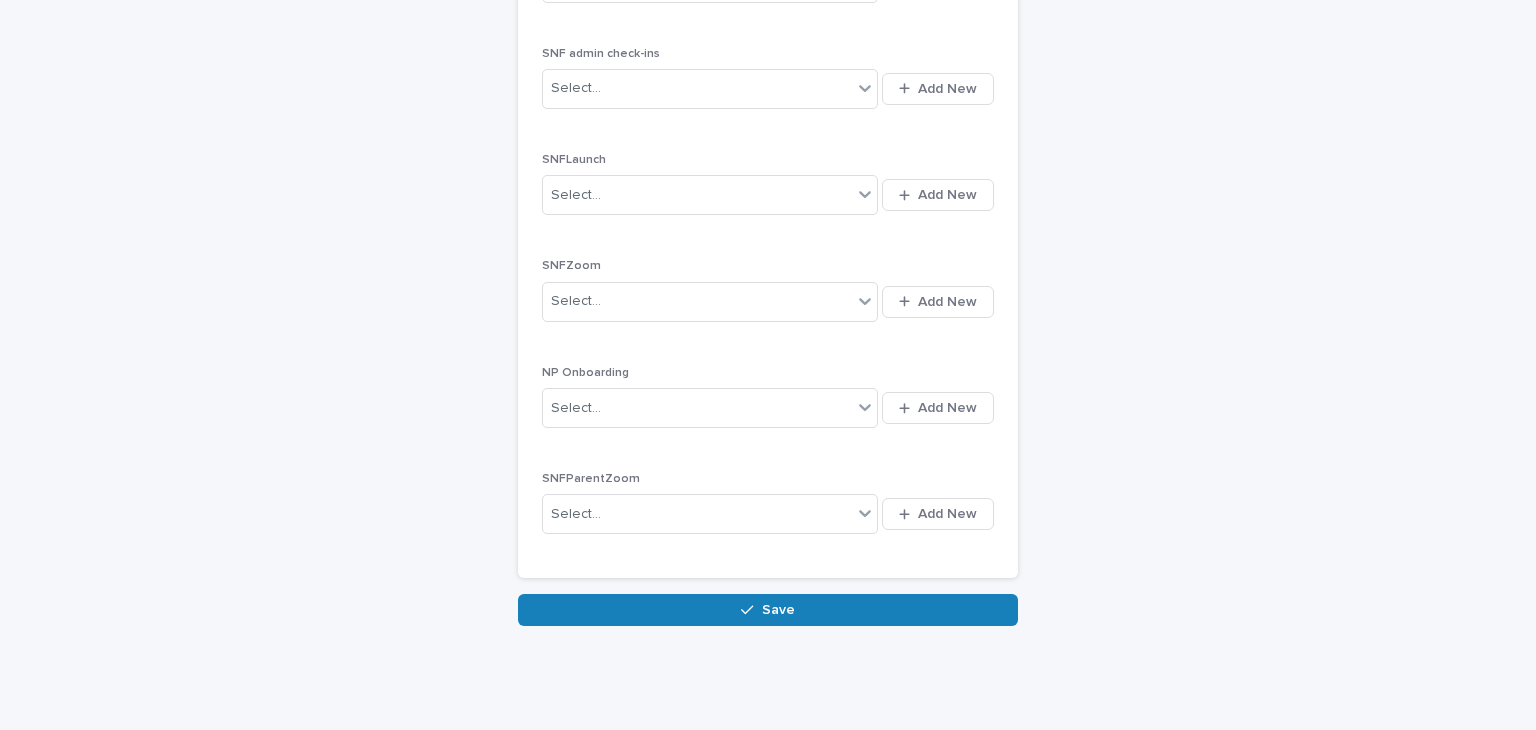 scroll, scrollTop: 968, scrollLeft: 0, axis: vertical 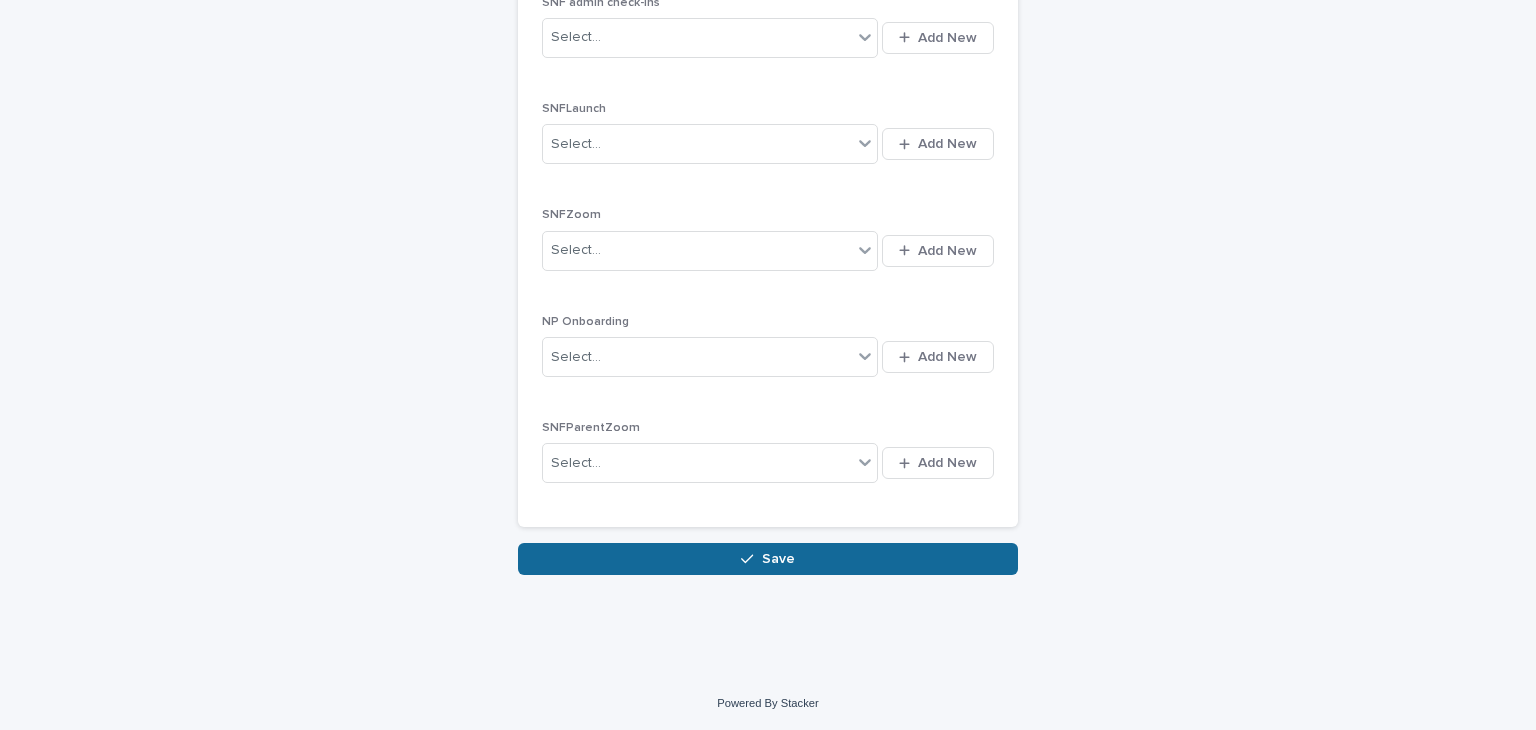 click on "Save" at bounding box center (778, 559) 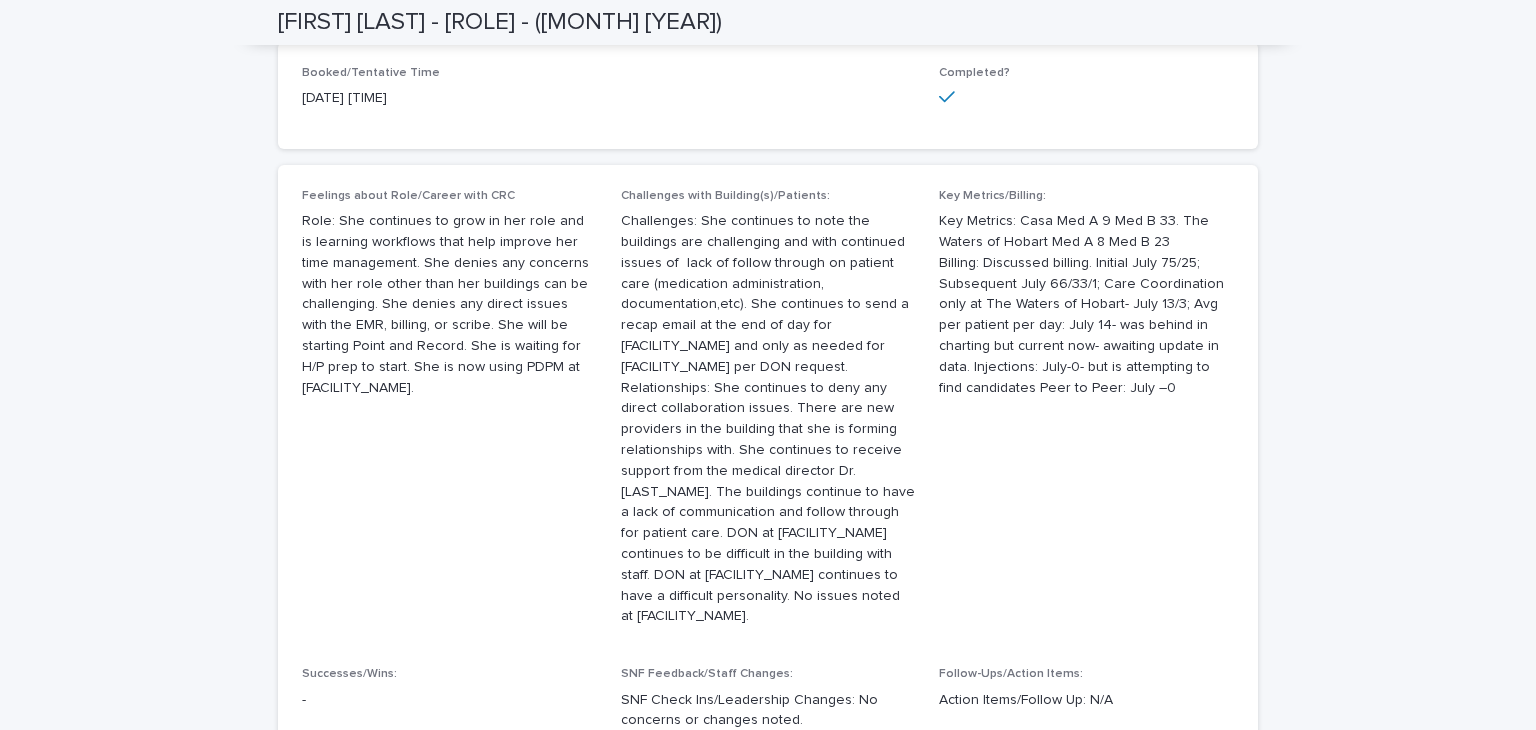 scroll, scrollTop: 0, scrollLeft: 0, axis: both 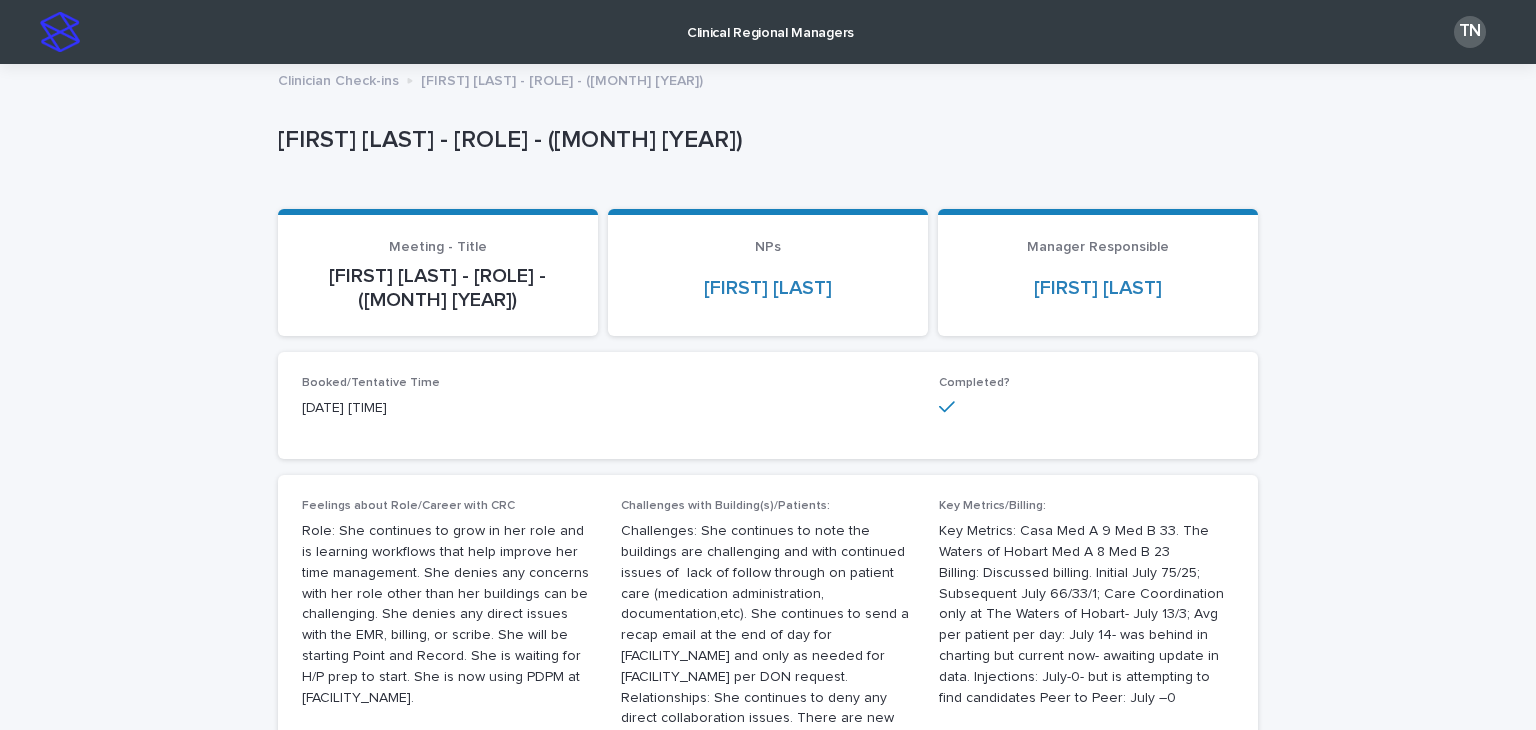 click at bounding box center [60, 32] 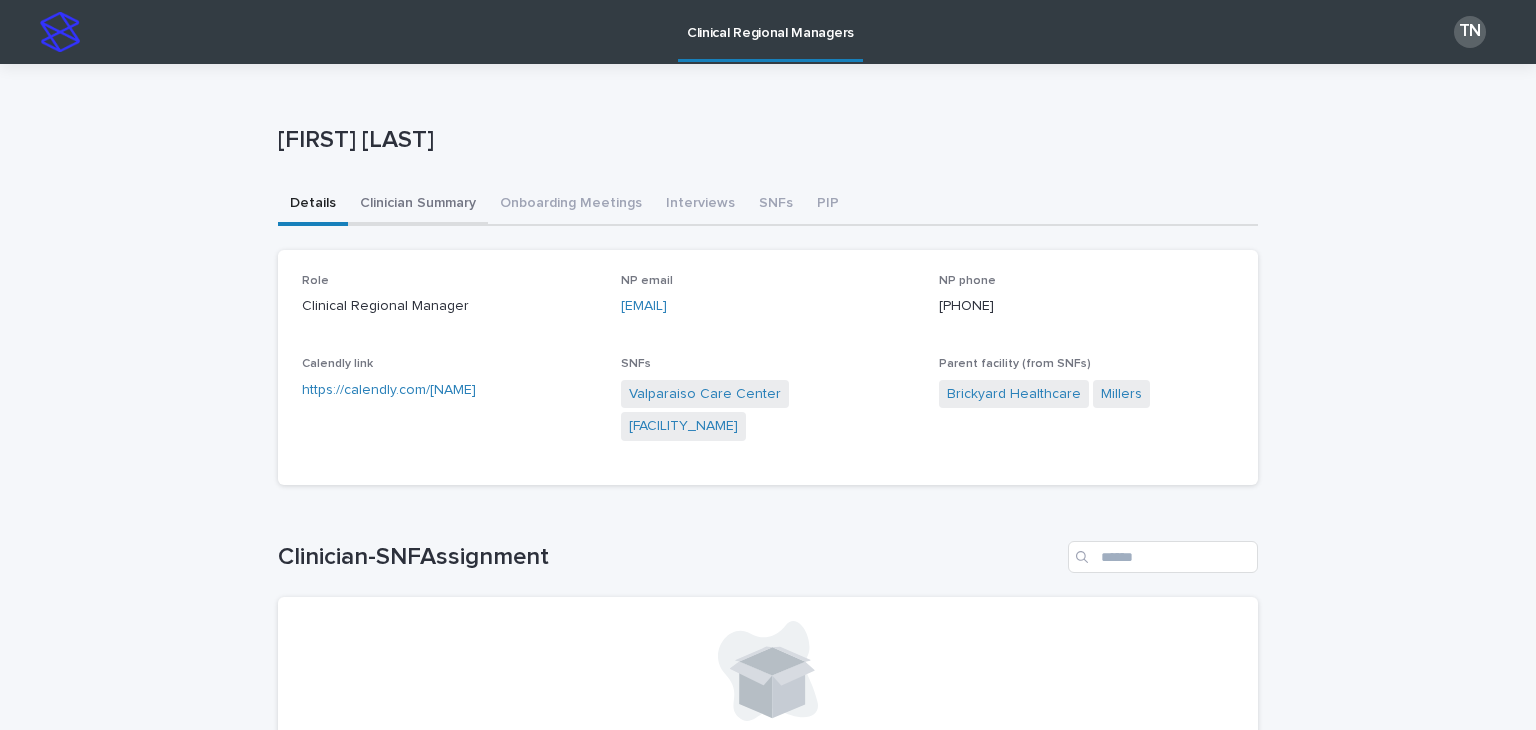 click on "Clinician Summary" at bounding box center [418, 205] 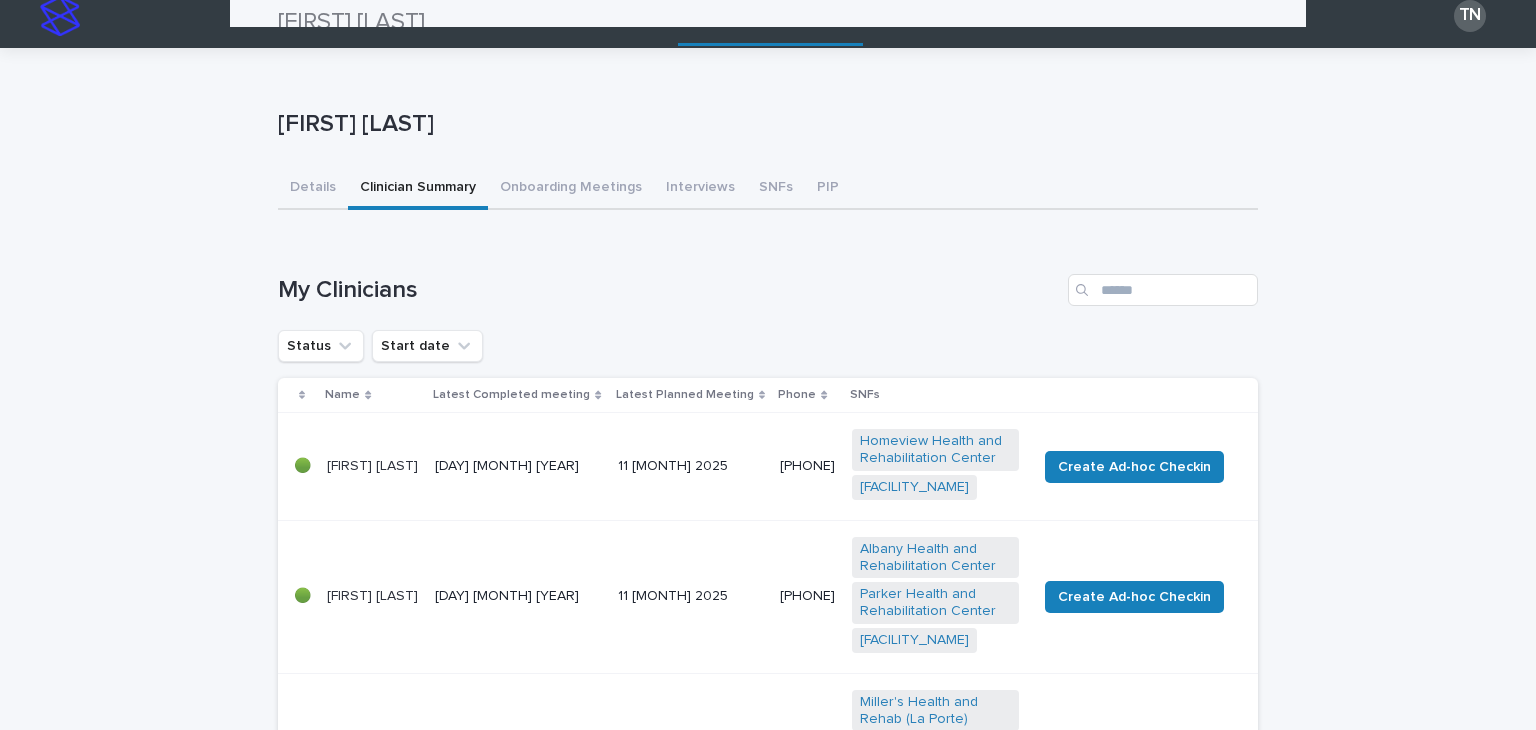 scroll, scrollTop: 0, scrollLeft: 0, axis: both 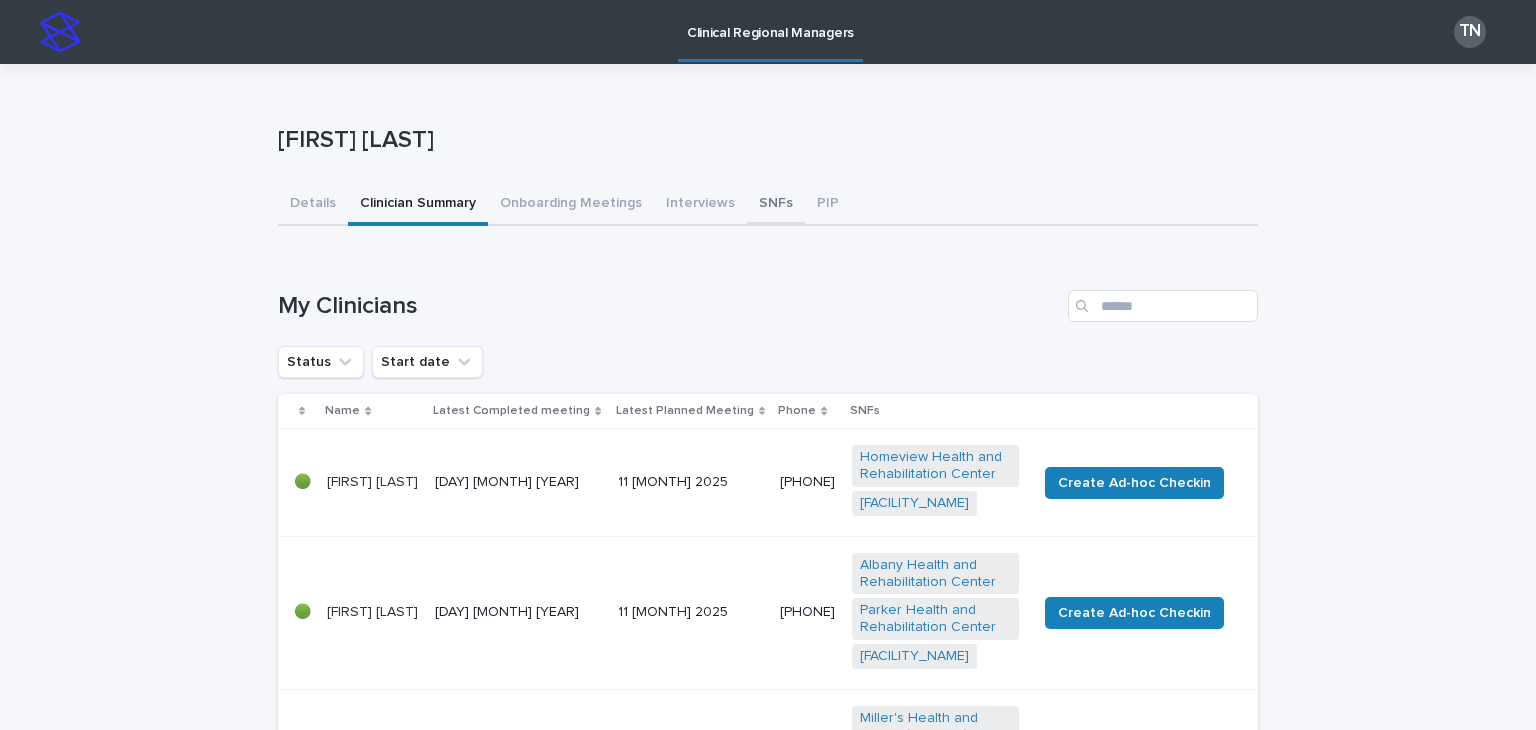 click on "SNFs" at bounding box center [776, 205] 